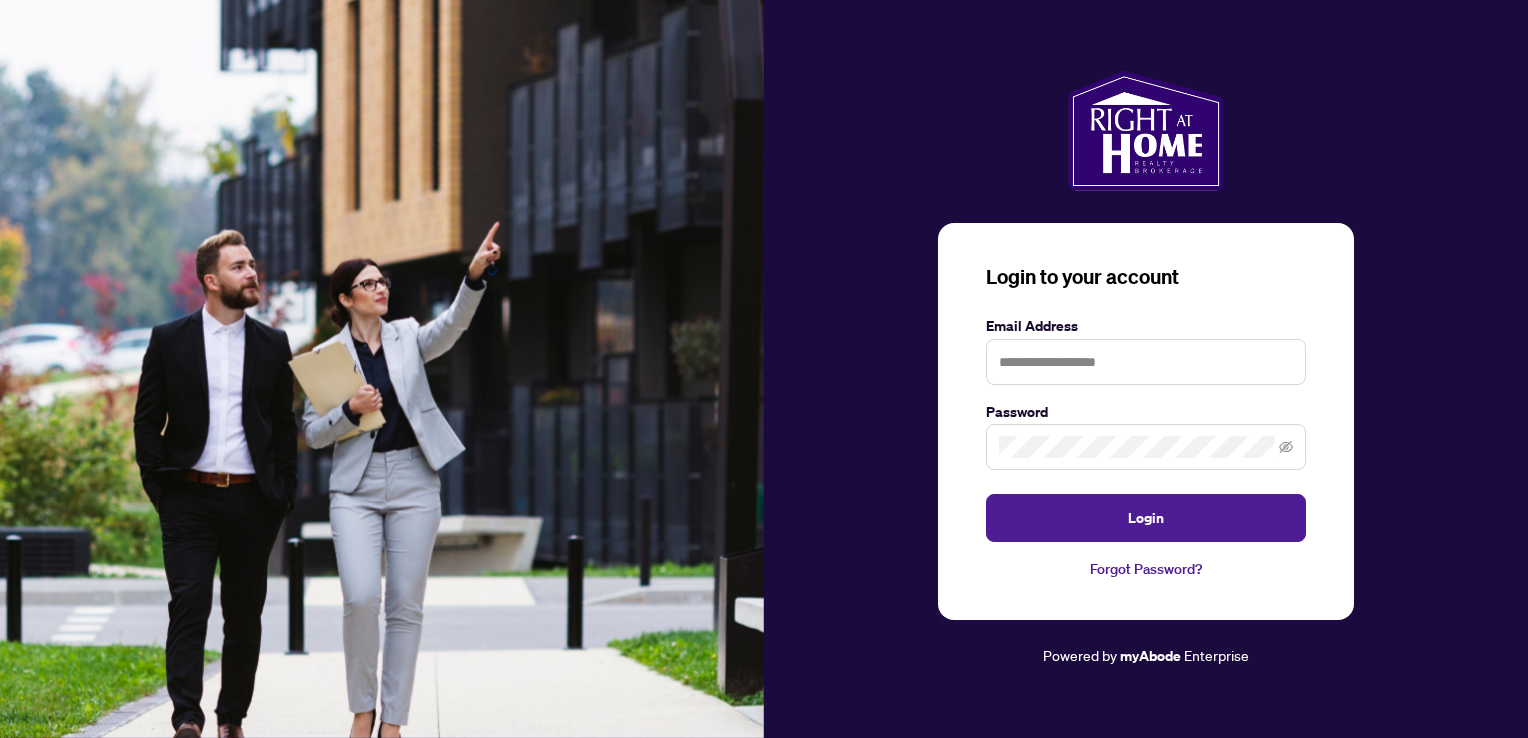 scroll, scrollTop: 0, scrollLeft: 0, axis: both 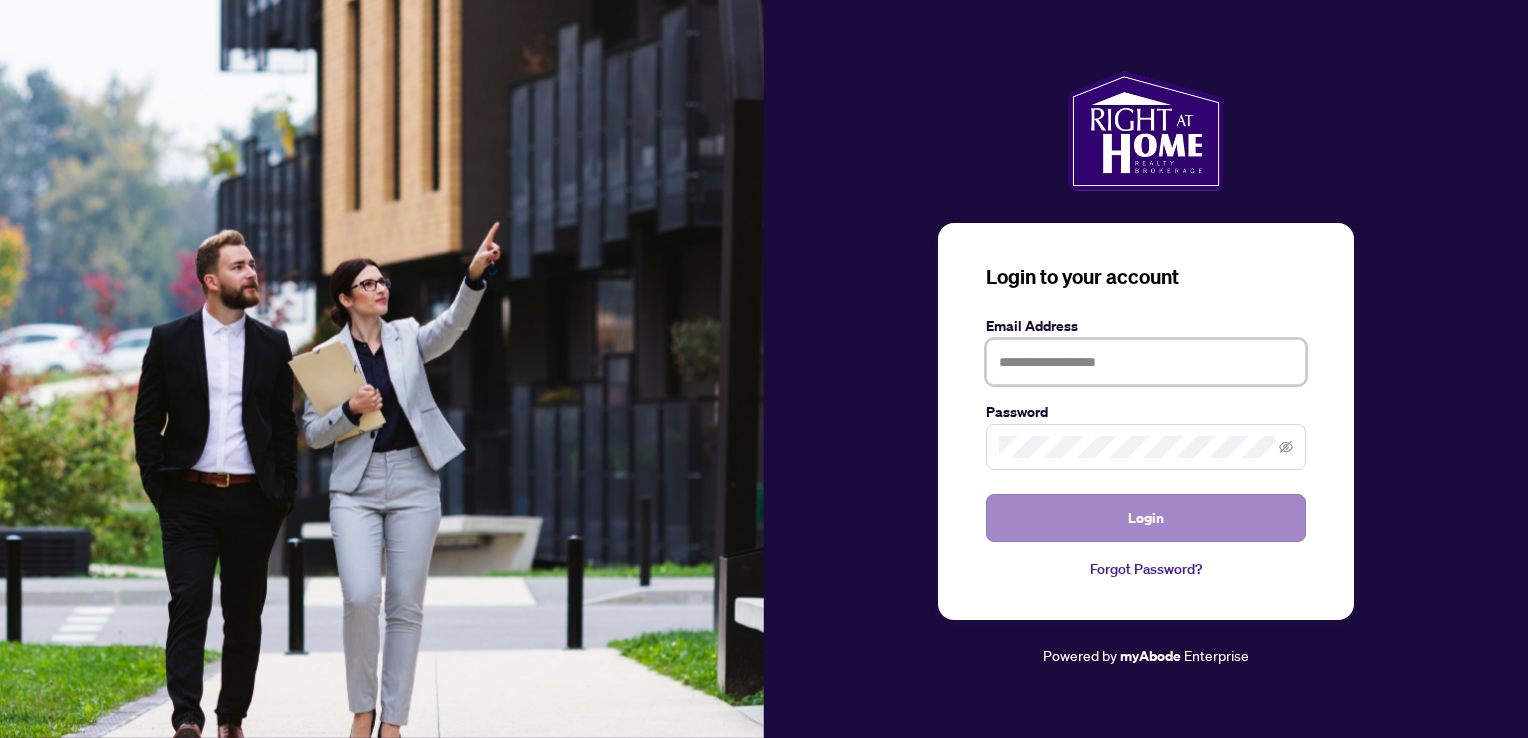 type on "**********" 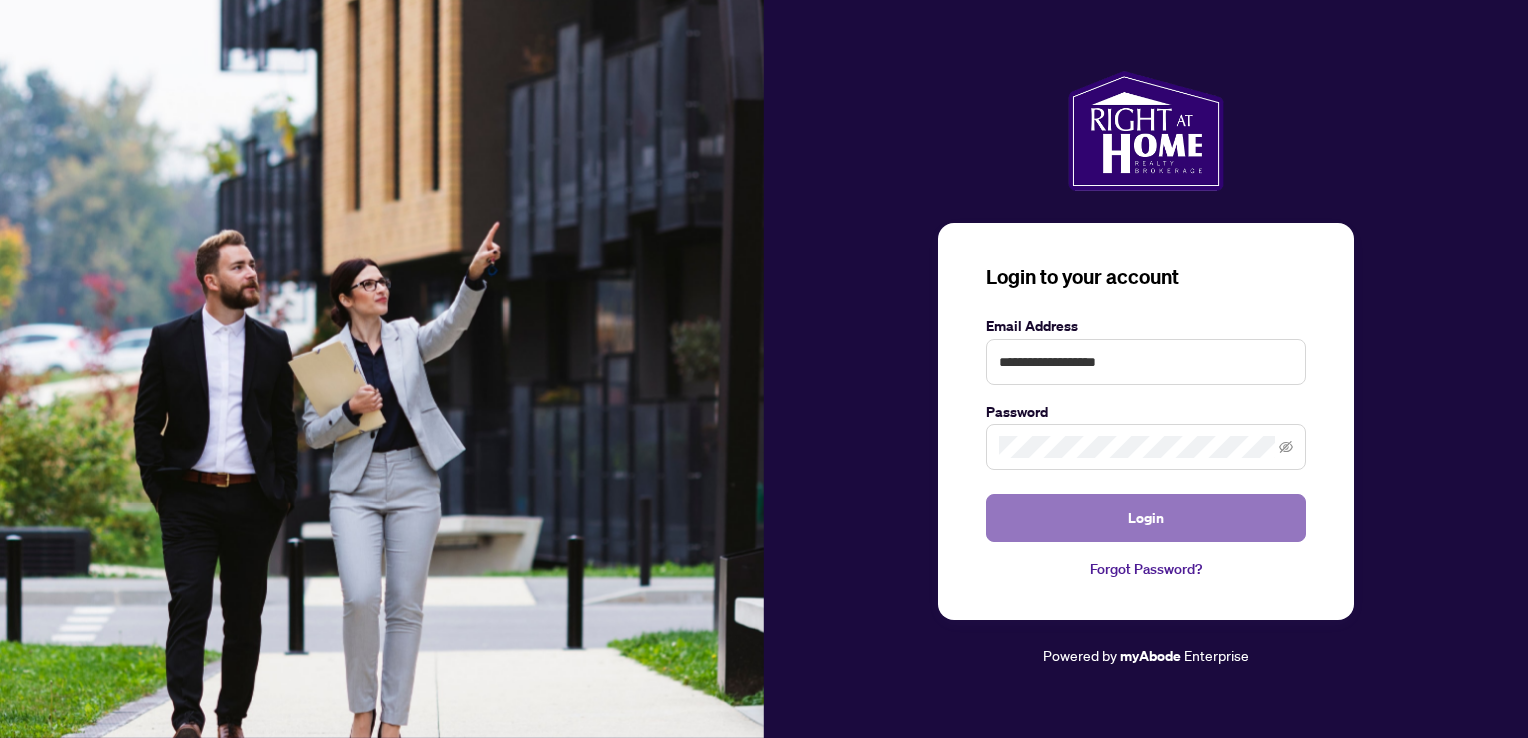click on "Login" at bounding box center [1146, 518] 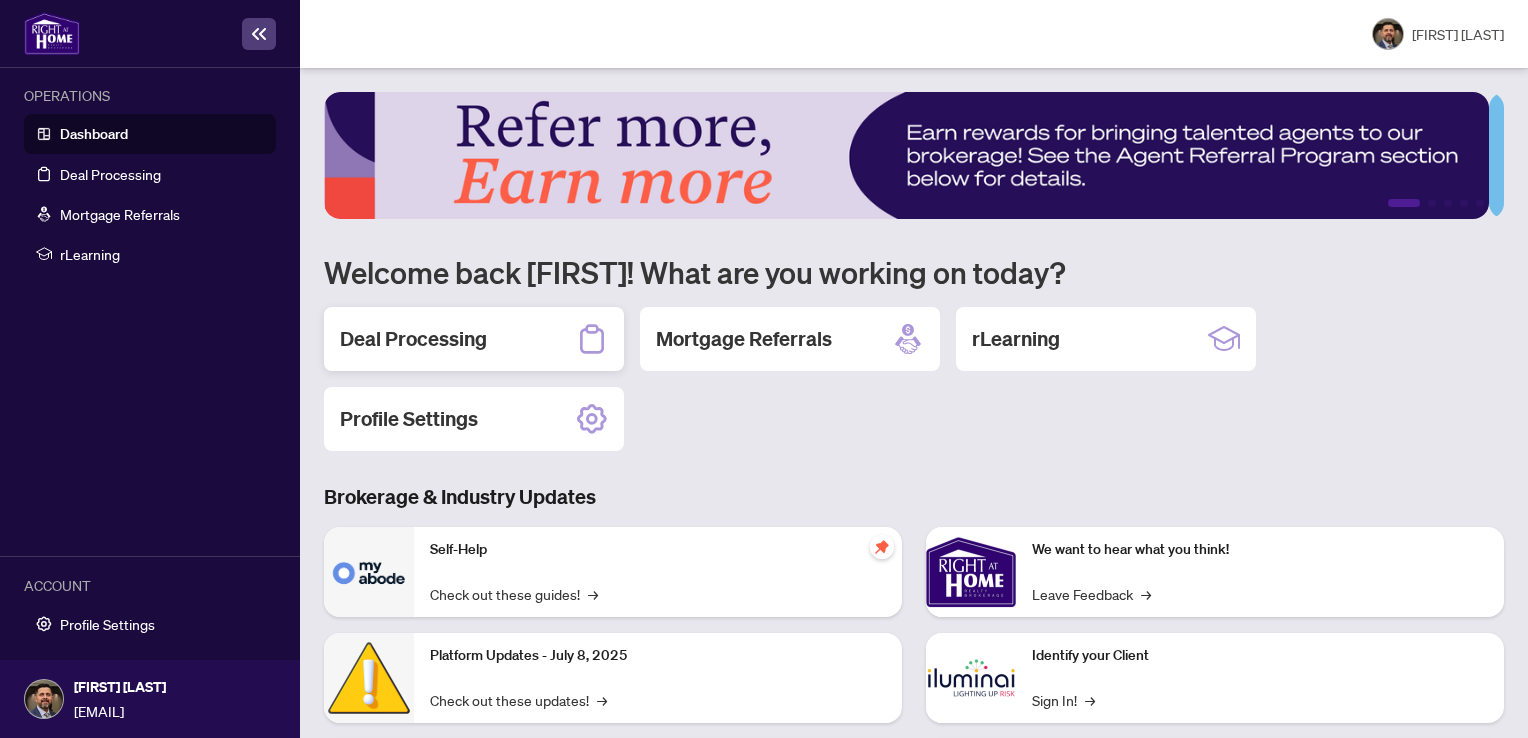 click on "Deal Processing" at bounding box center [474, 339] 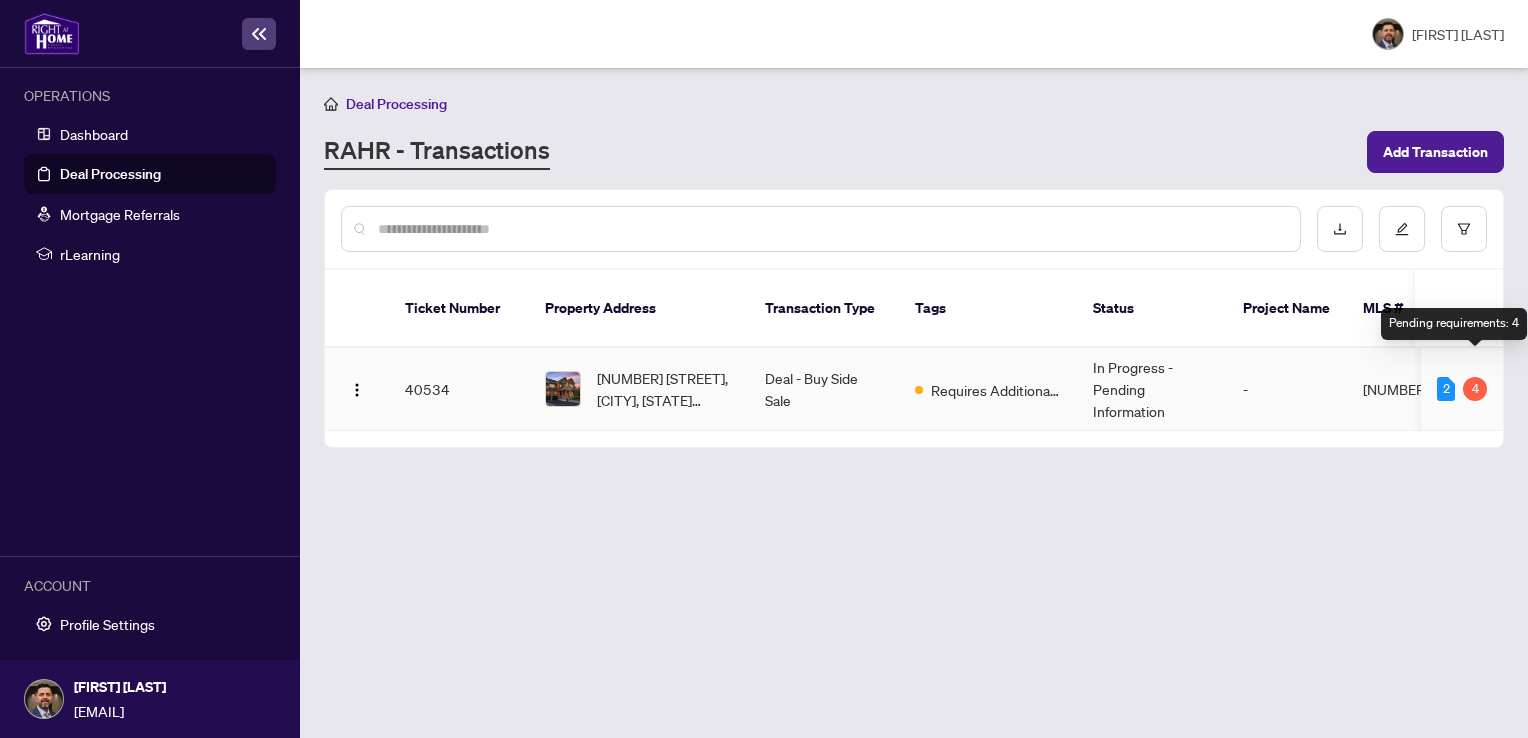 click on "4" at bounding box center [1475, 389] 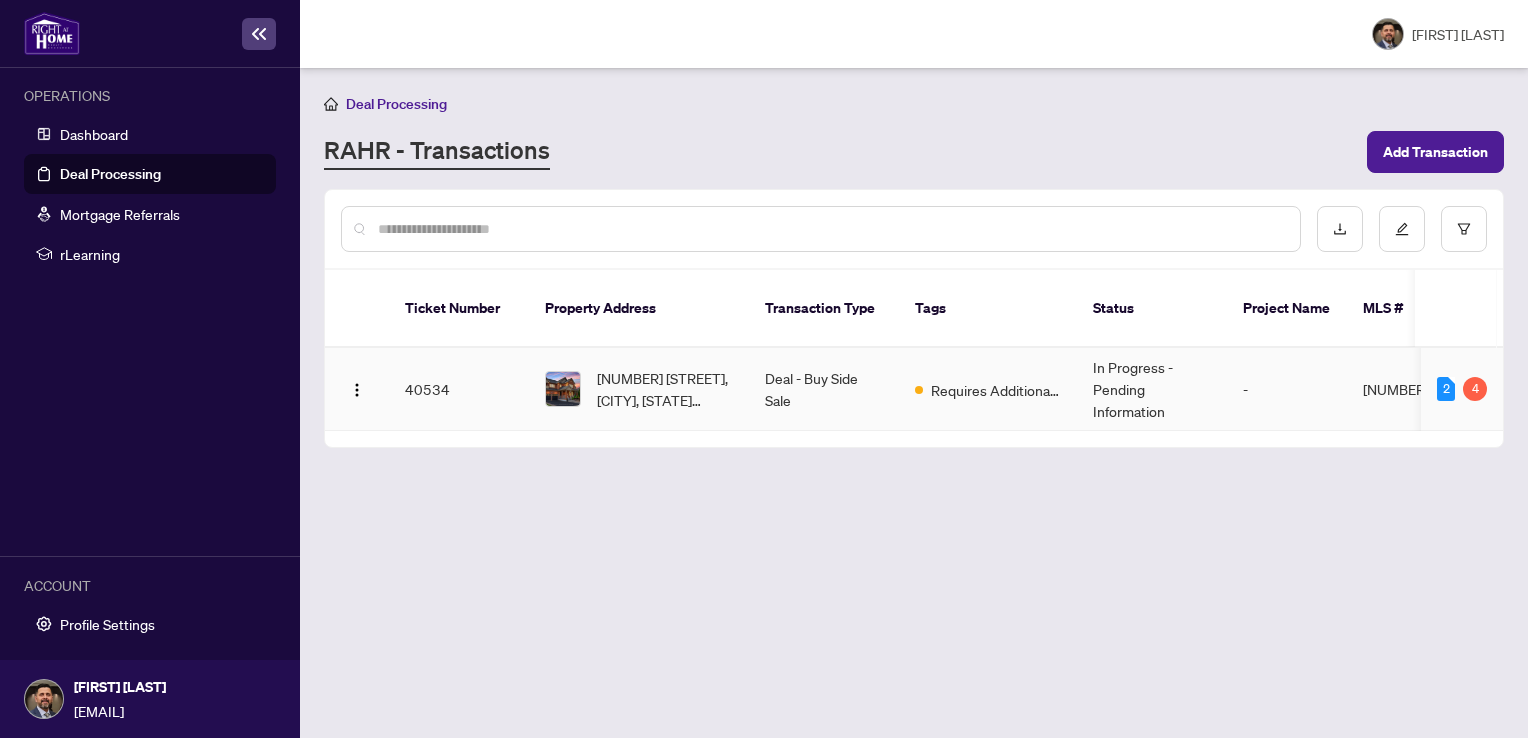click on "In Progress - Pending Information" at bounding box center (1152, 389) 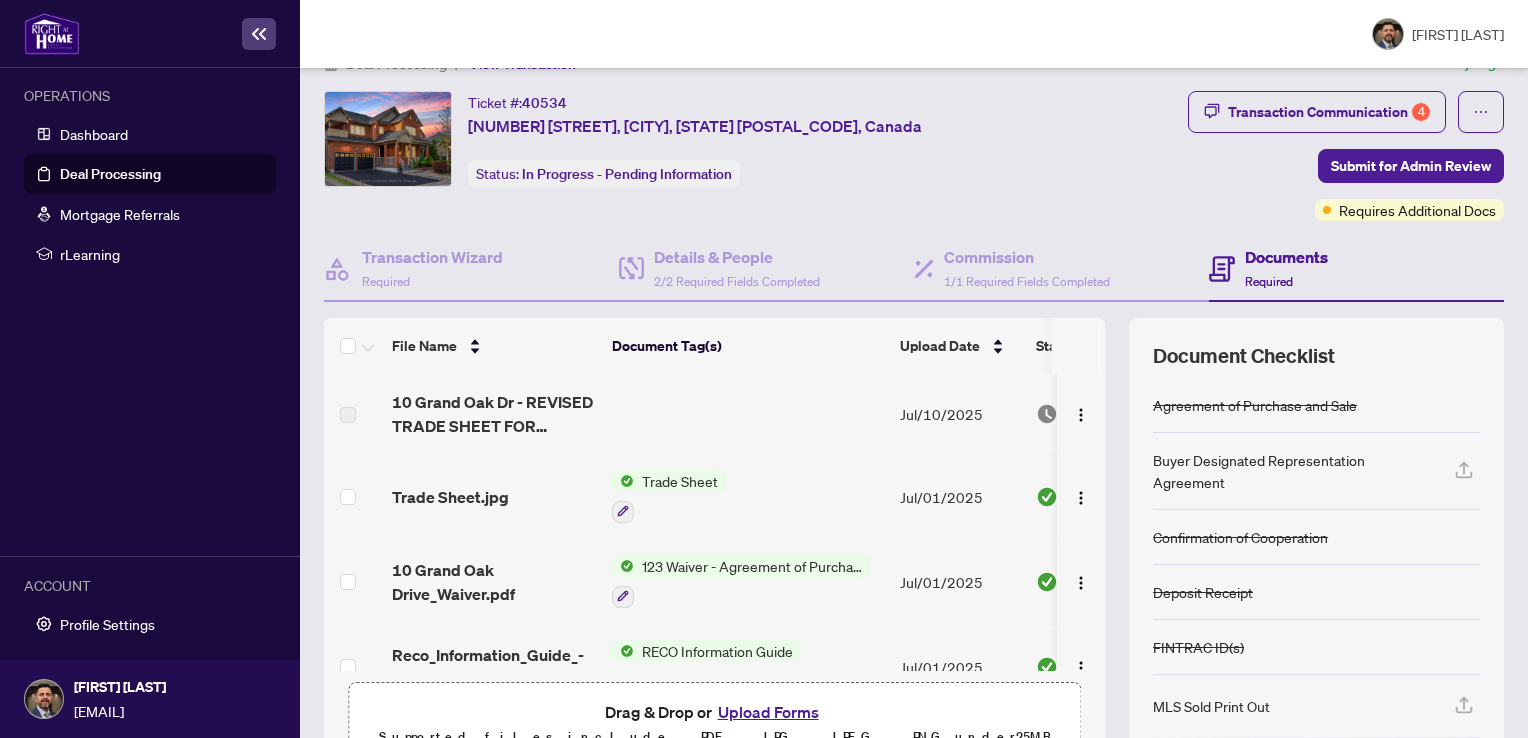 scroll, scrollTop: 148, scrollLeft: 0, axis: vertical 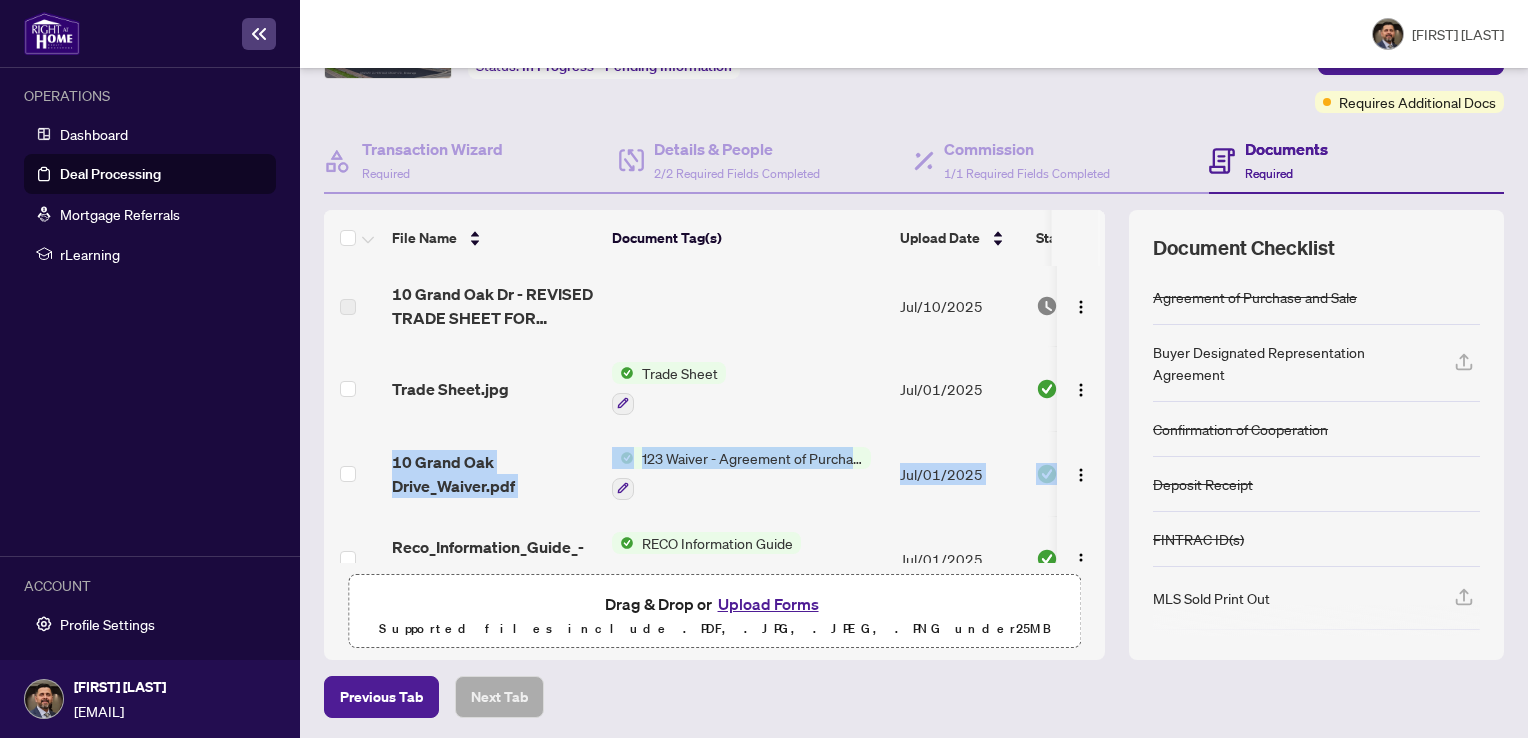 drag, startPoint x: 365, startPoint y: 519, endPoint x: 376, endPoint y: 424, distance: 95.63472 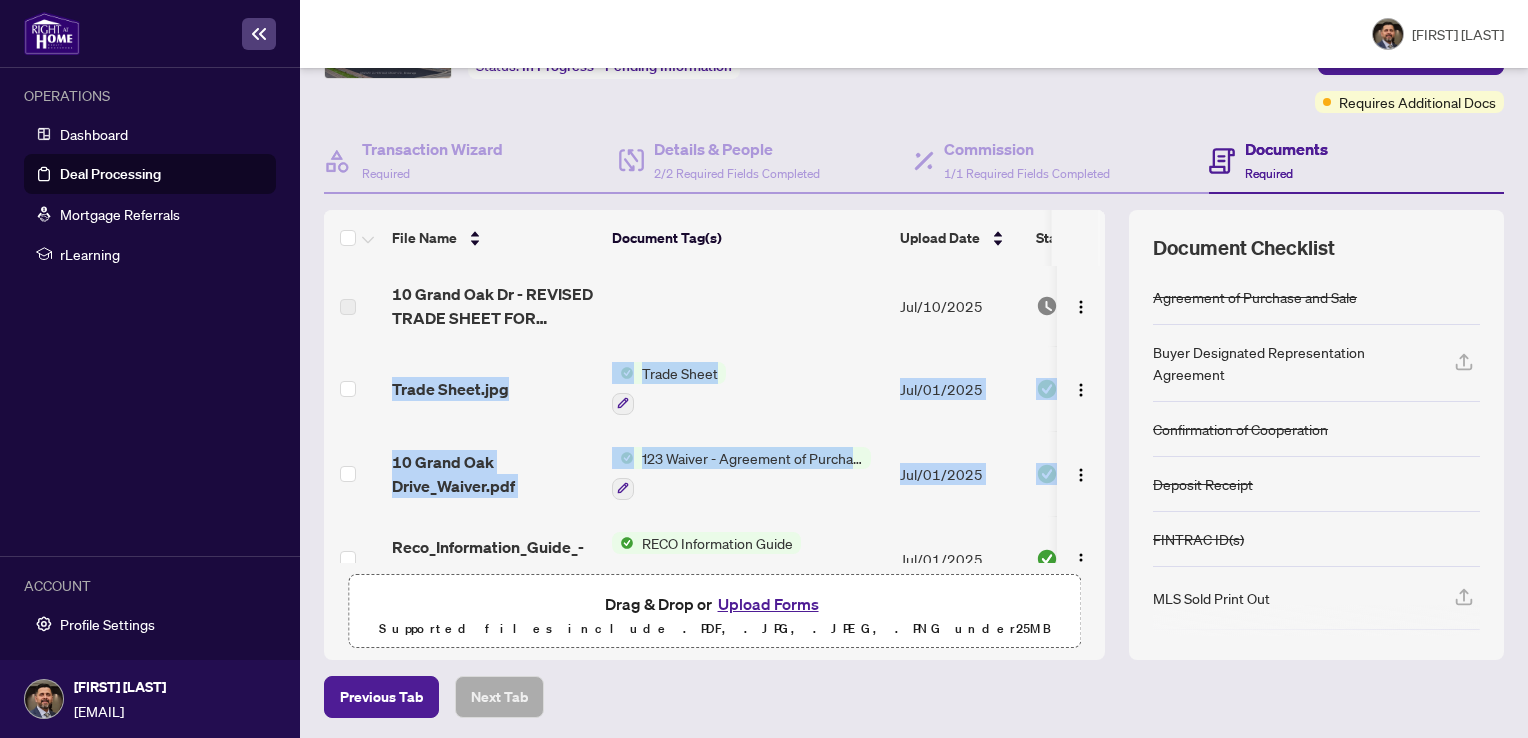 click at bounding box center (354, 388) 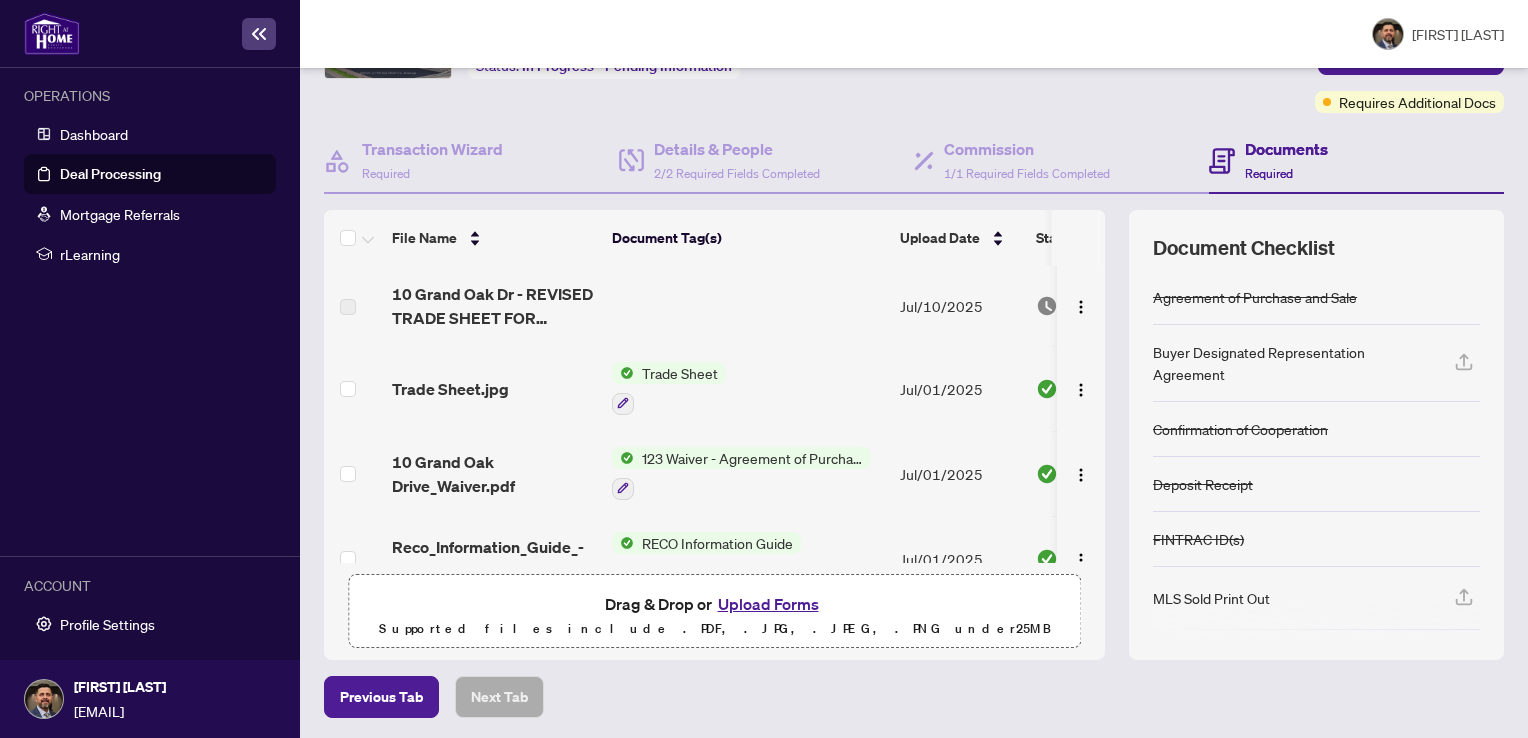 click at bounding box center (748, 306) 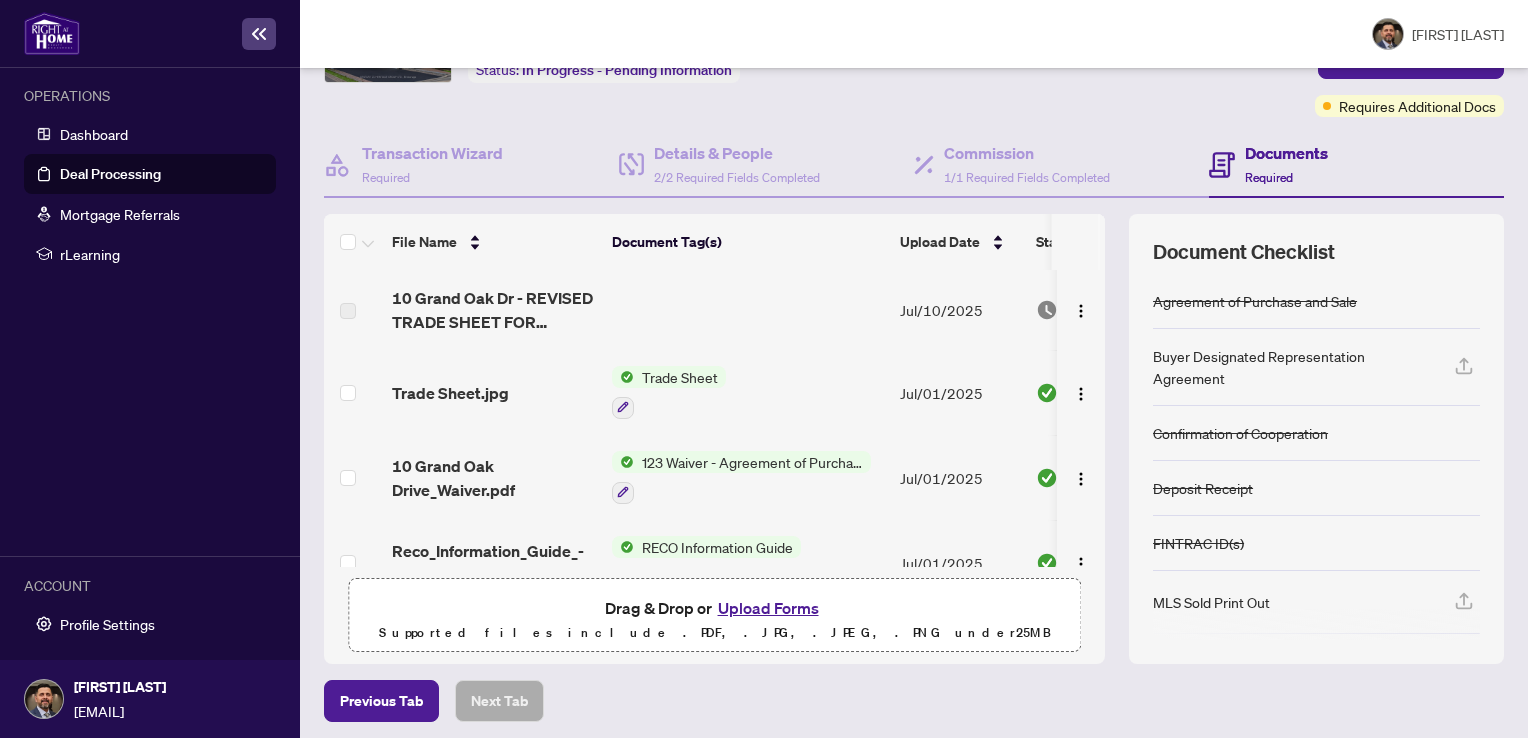 scroll, scrollTop: 148, scrollLeft: 0, axis: vertical 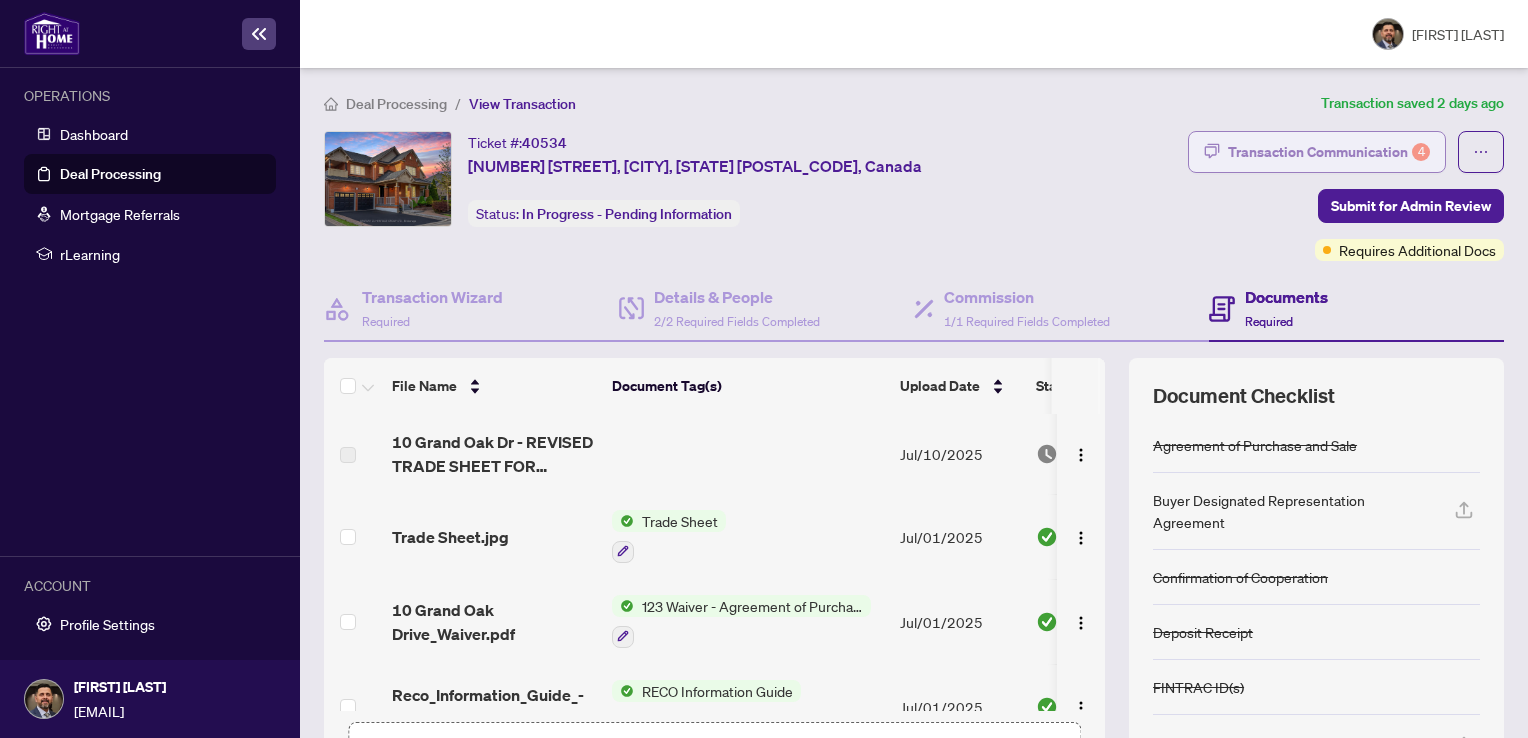 click on "Transaction Communication 4" at bounding box center (1329, 152) 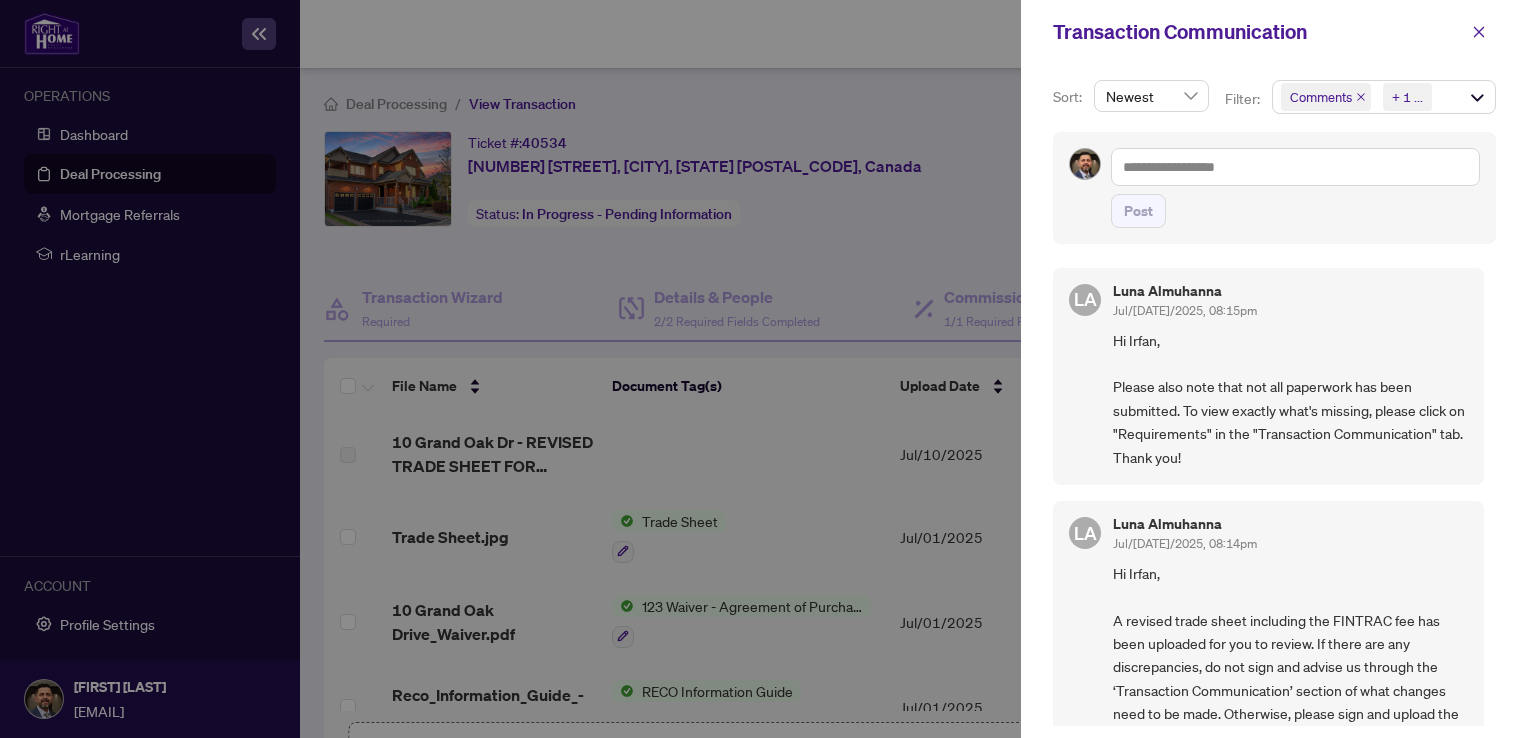 click on "Sort: Newest Filter: Comments Requirements + 1 ...   Post [FIRST] [LAST]
Jul/[DATE]/2025, 08:15pm Hi [FIRST],
Please also note that not all paperwork has been submitted. To view exactly what's missing, please click on "Requirements" in the "Transaction Communication" tab. Thank you! [FIRST] [LAST]
Jul/[DATE]/2025, 08:14pm Hi [FIRST],
A revised trade sheet including the FINTRAC fee has been uploaded for you to review. If there are any discrepancies, do not sign and advise us through the ‘Transaction Communication’ section of what changes need to be made. Otherwise, please sign and upload the completed copy to the ‘Documents’ section. Thank you! [FIRST] [LAST]
Jul/[DATE]/2025, 08:13pm Requirement
COMPLIANCE - Signed Trade Sheet (REVISED- FINTRAC fee added) PR [FIRST] [LAST]
Jun/[DATE]/2025, 02:58pm Requirement
Notice of Fulfilment/Wavier (Inspection - 22nd June 2025) Completed  on
Jul/[DATE]/2025, 08:12pm Completed  by
[FIRST] [LAST] PR [FIRST] [LAST]
Jun/[DATE]/2025, 02:57pm Requirement" at bounding box center [1274, 401] 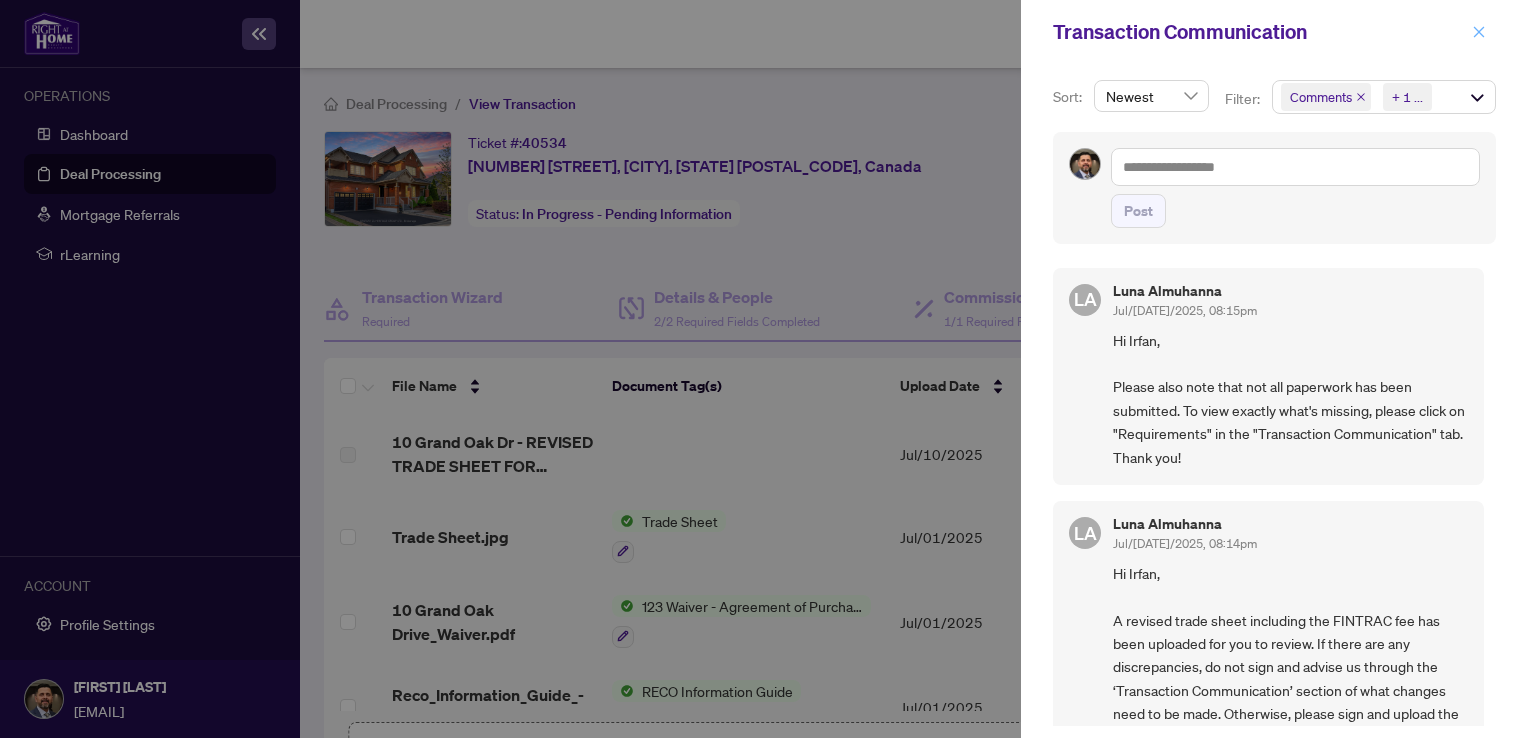 click 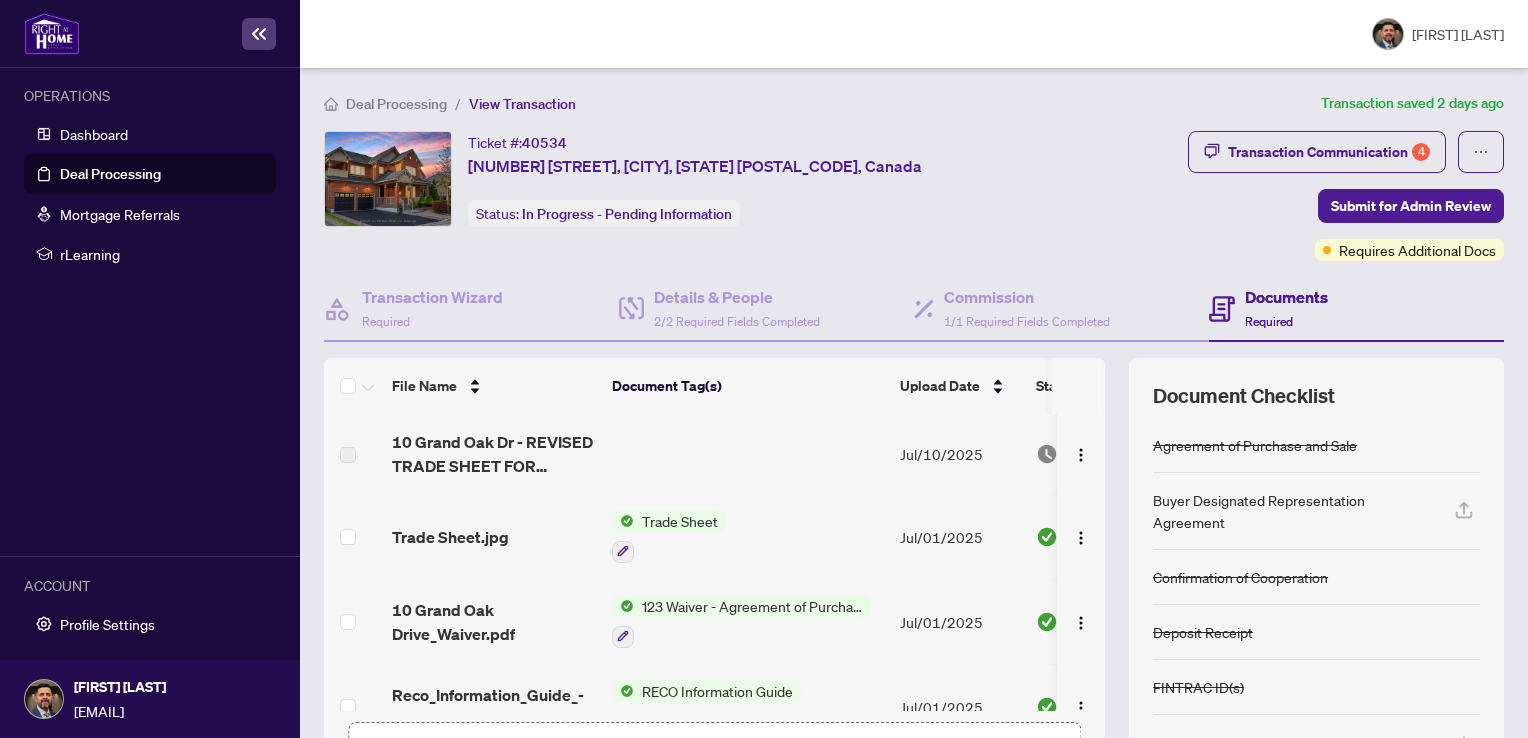 click on "Trade Sheet" at bounding box center (680, 521) 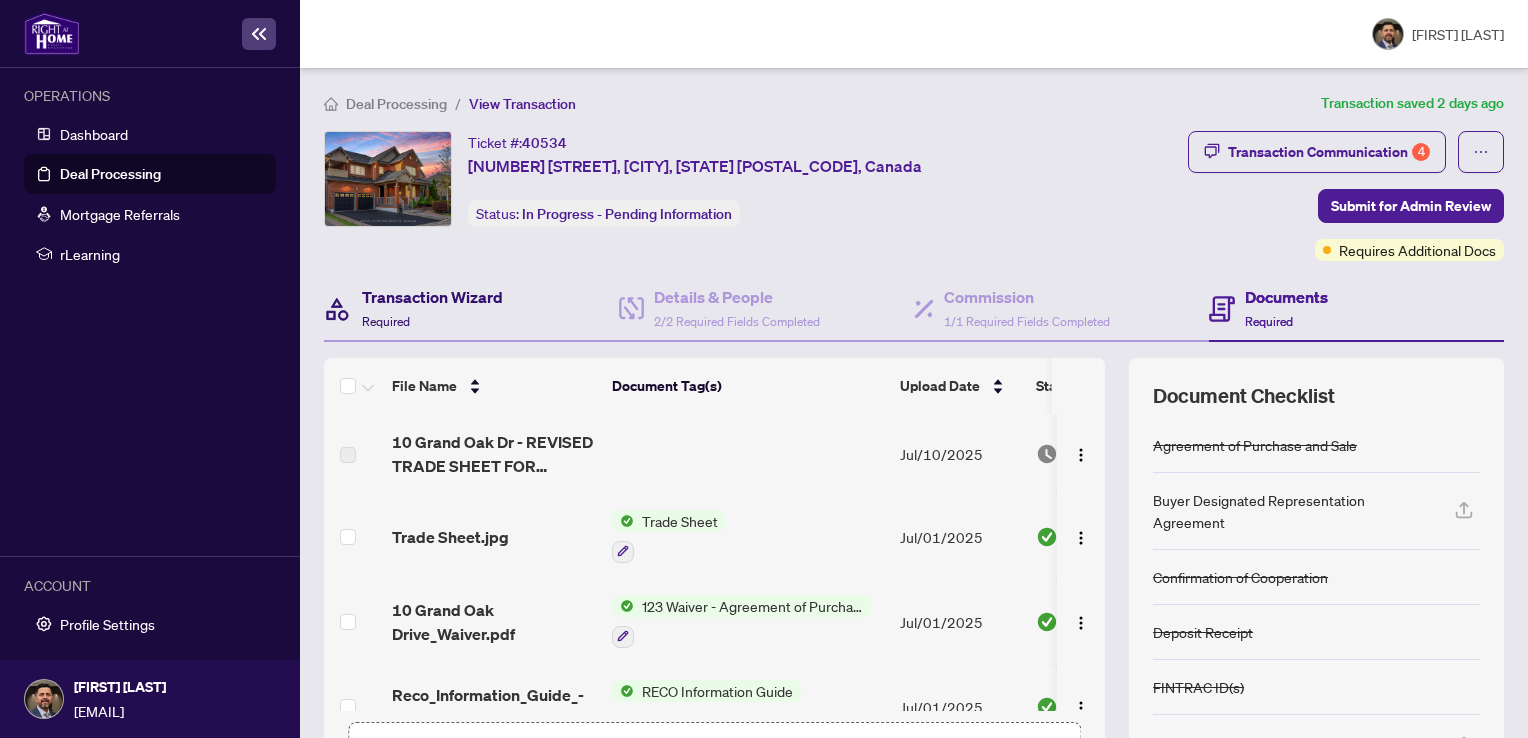 click on "Transaction Wizard Required" at bounding box center (432, 308) 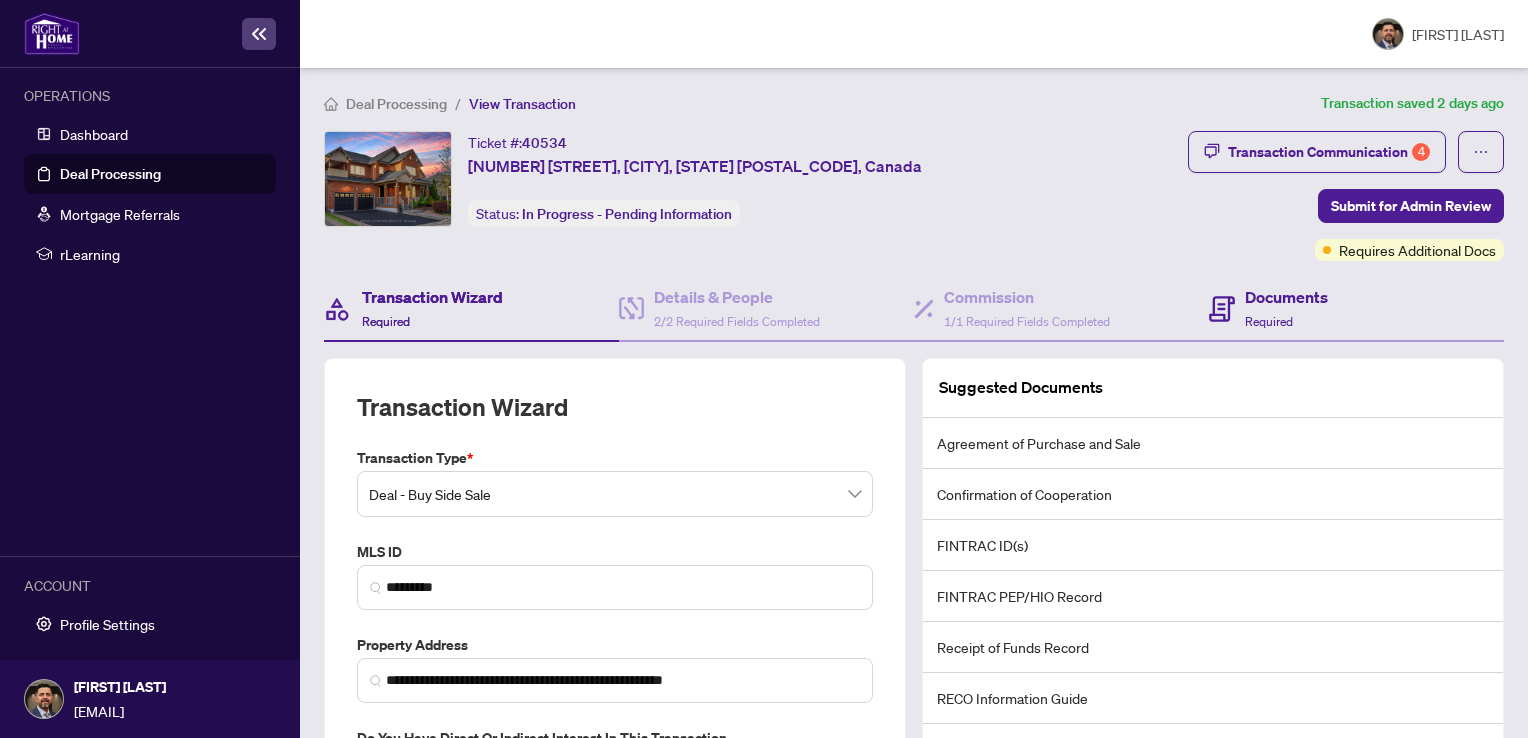 click on "Documents Required" at bounding box center [1356, 309] 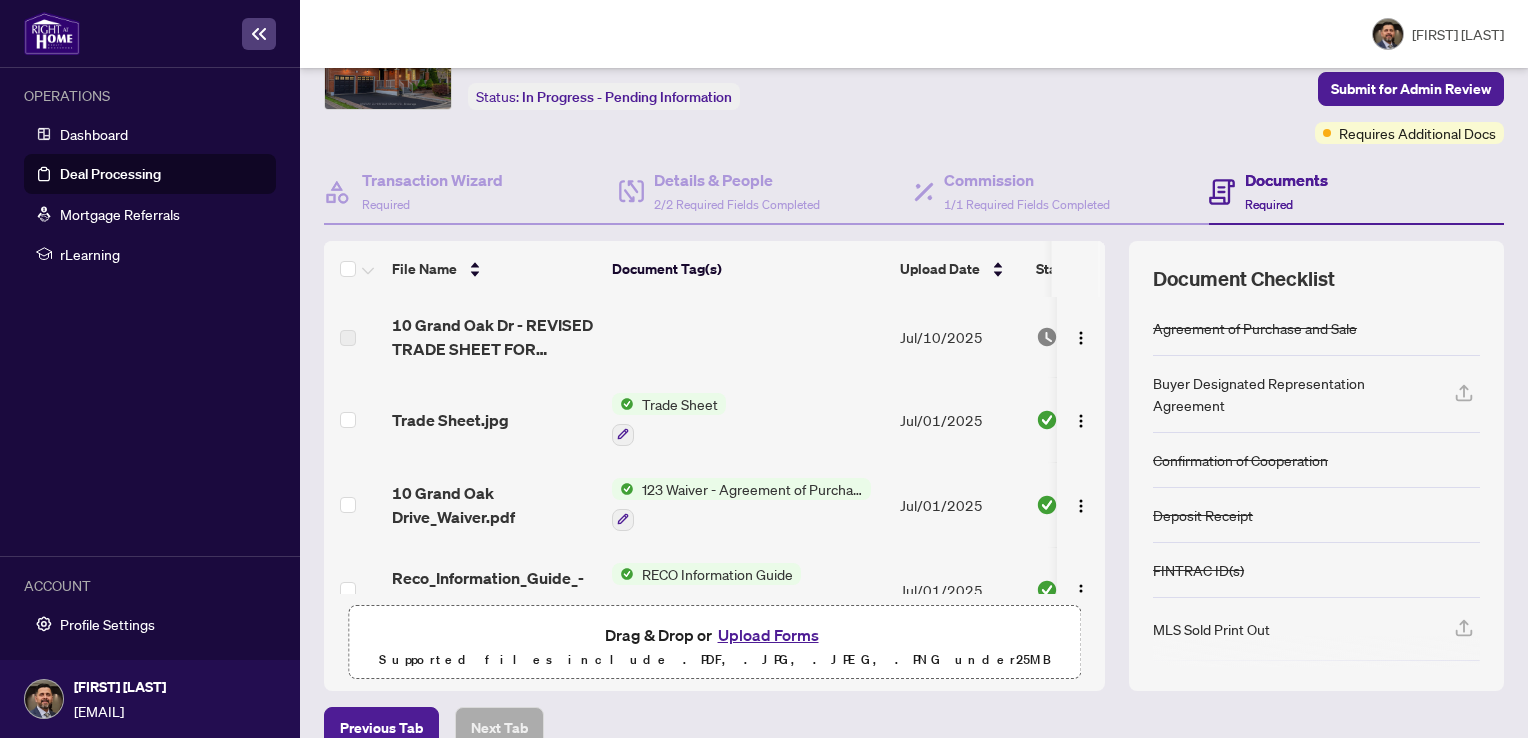 scroll, scrollTop: 148, scrollLeft: 0, axis: vertical 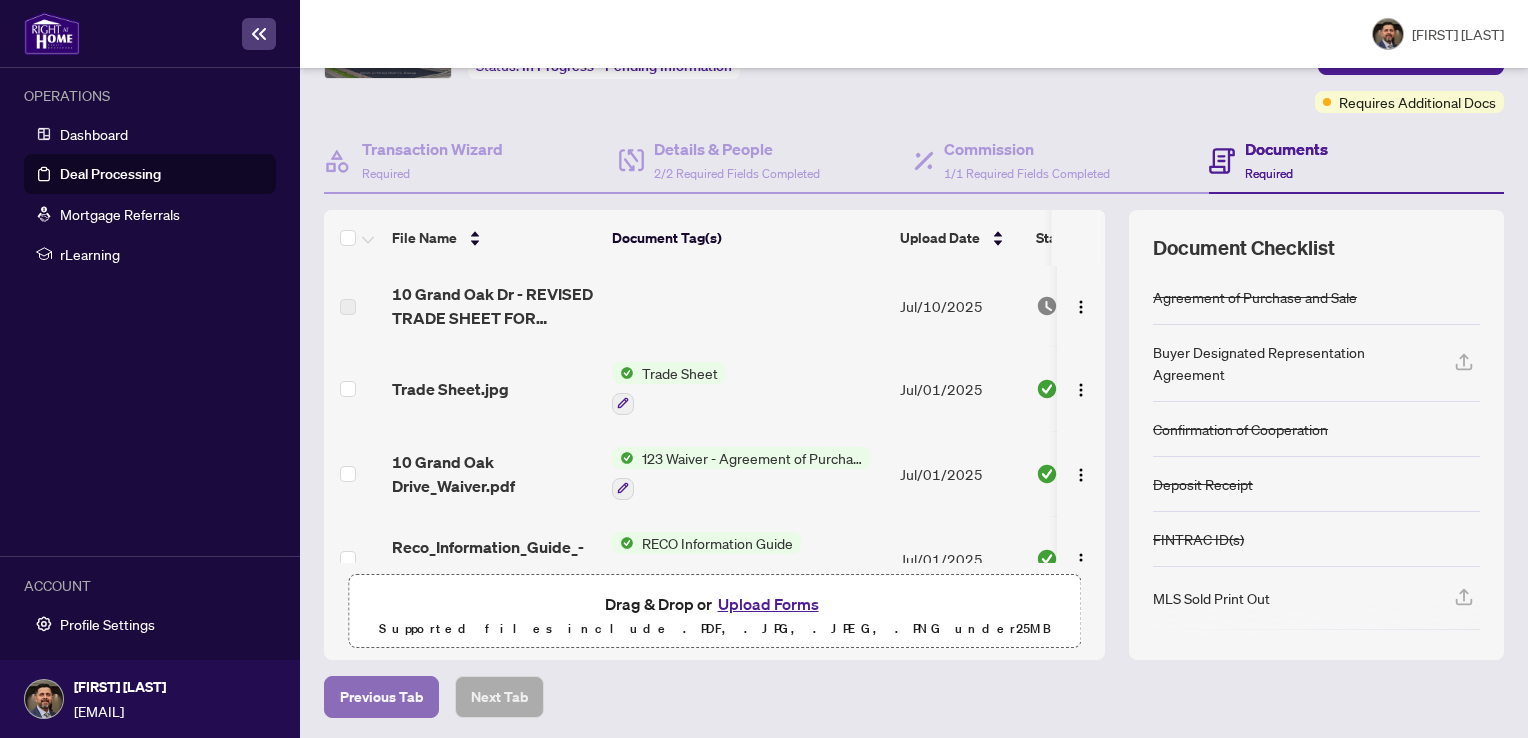 click on "Previous Tab" at bounding box center [381, 697] 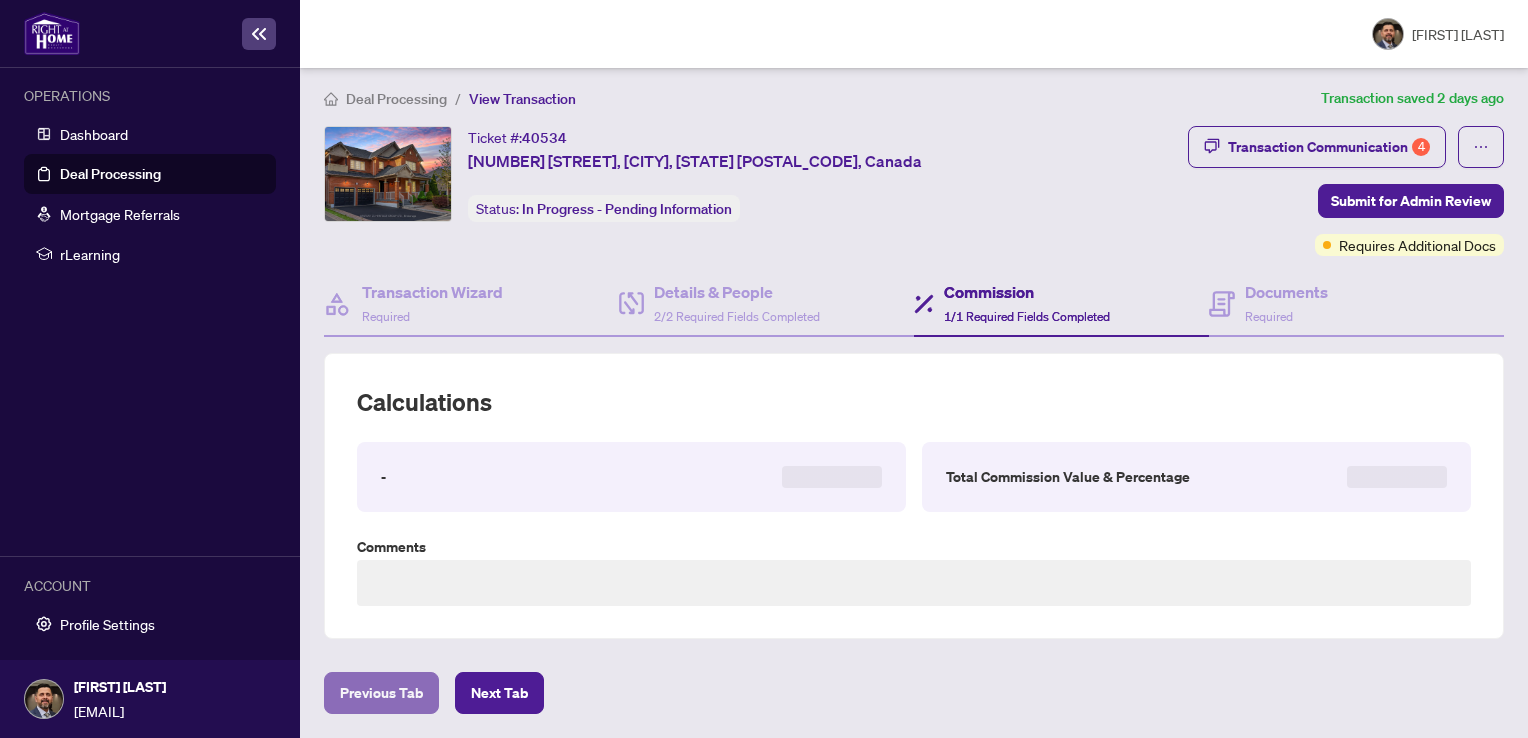 scroll, scrollTop: 0, scrollLeft: 0, axis: both 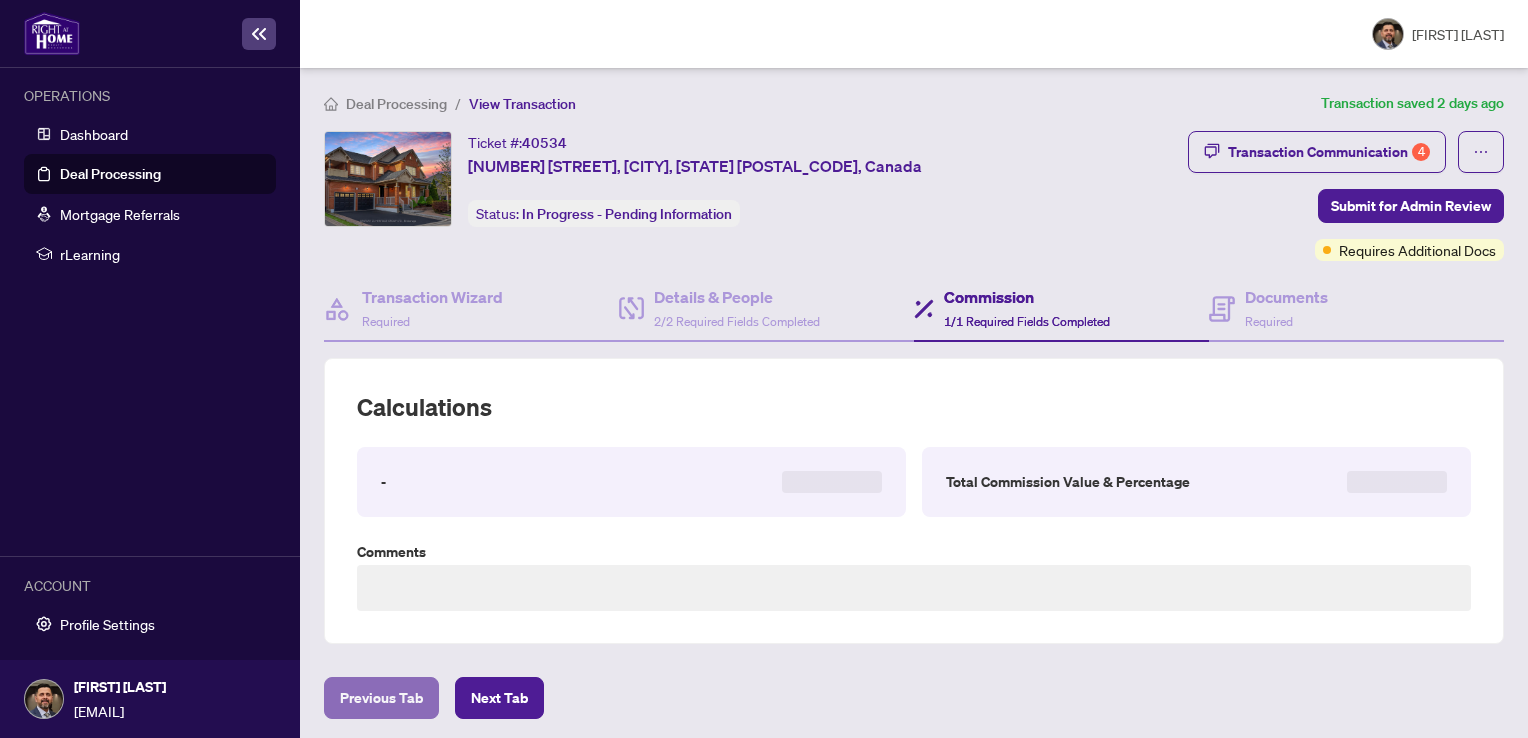 type on "**********" 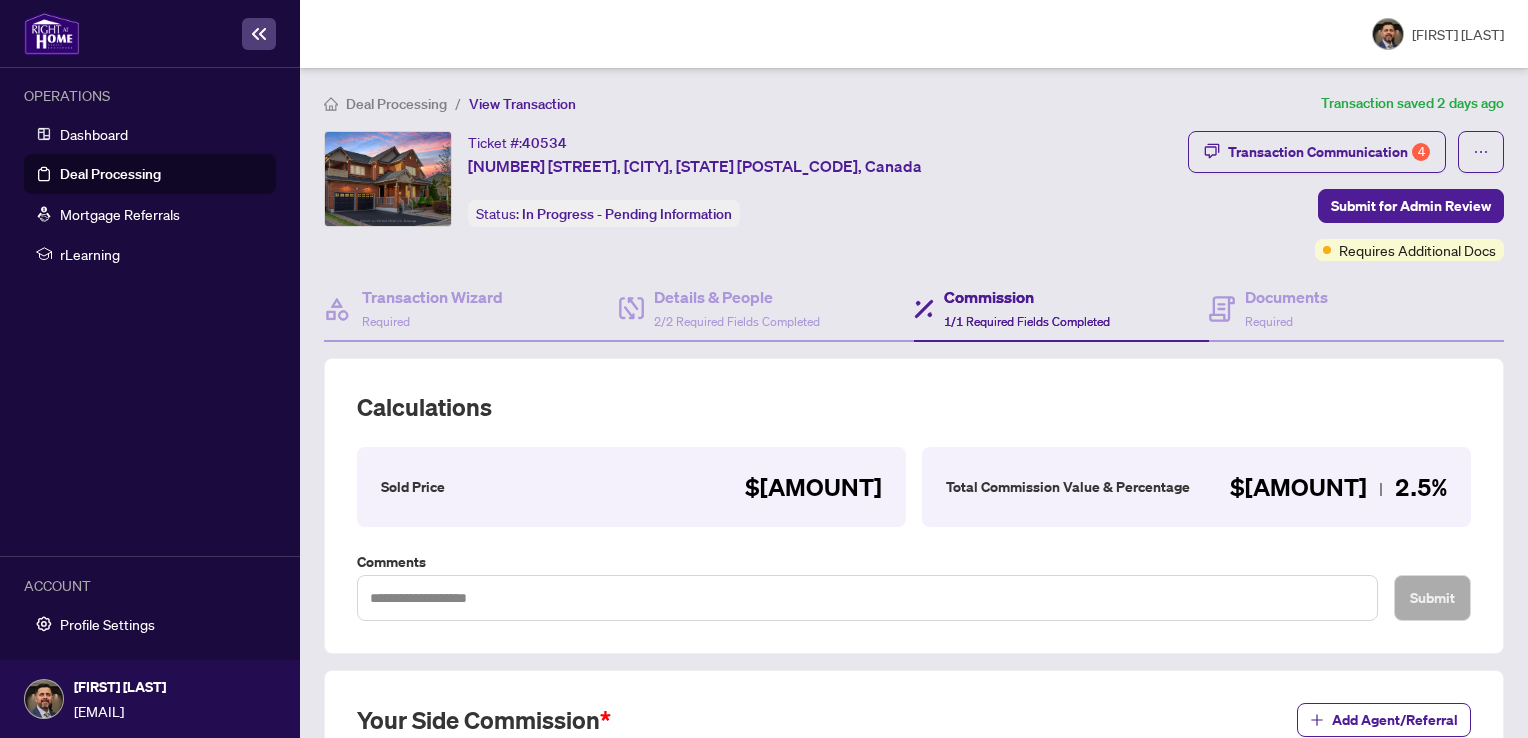 scroll, scrollTop: 148, scrollLeft: 0, axis: vertical 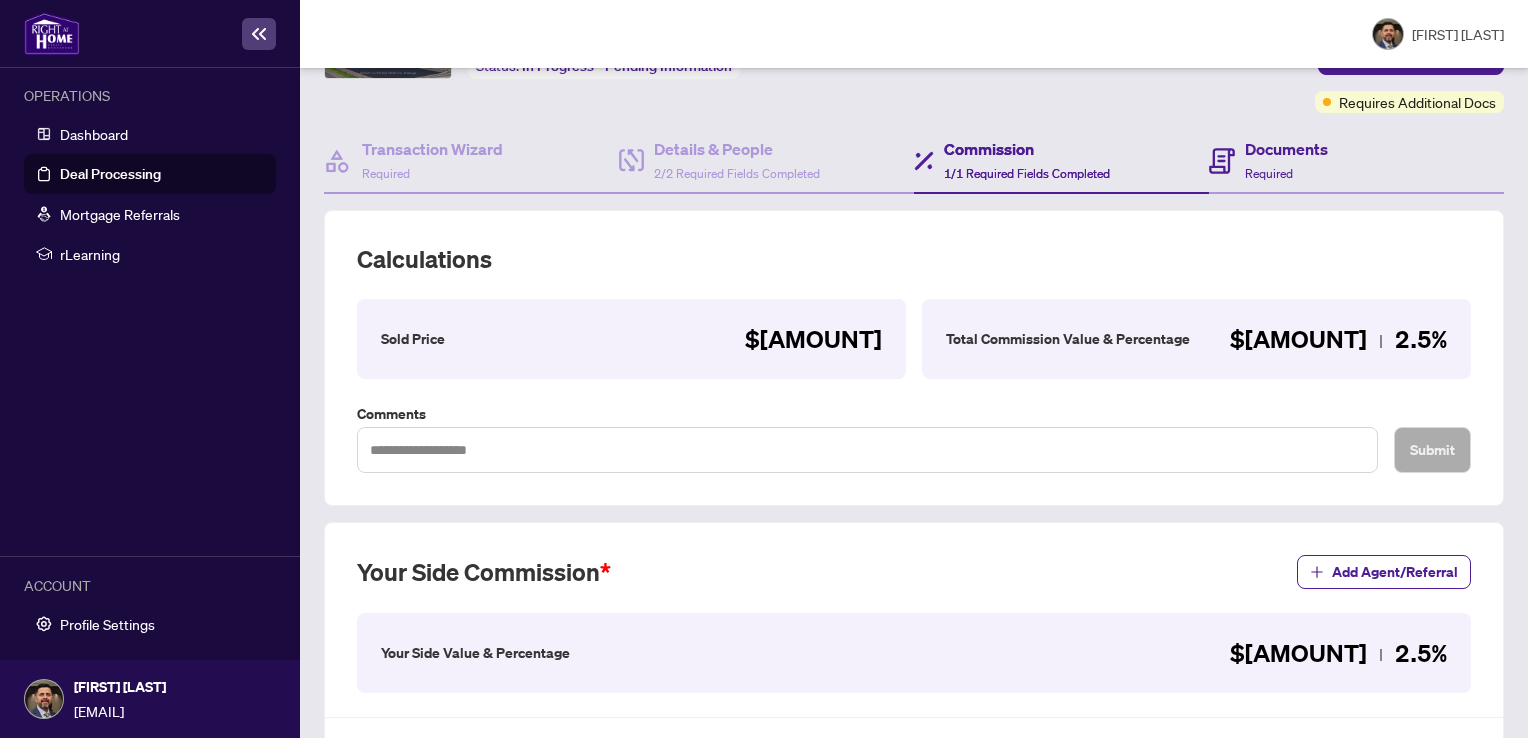click on "Documents Required" at bounding box center [1356, 161] 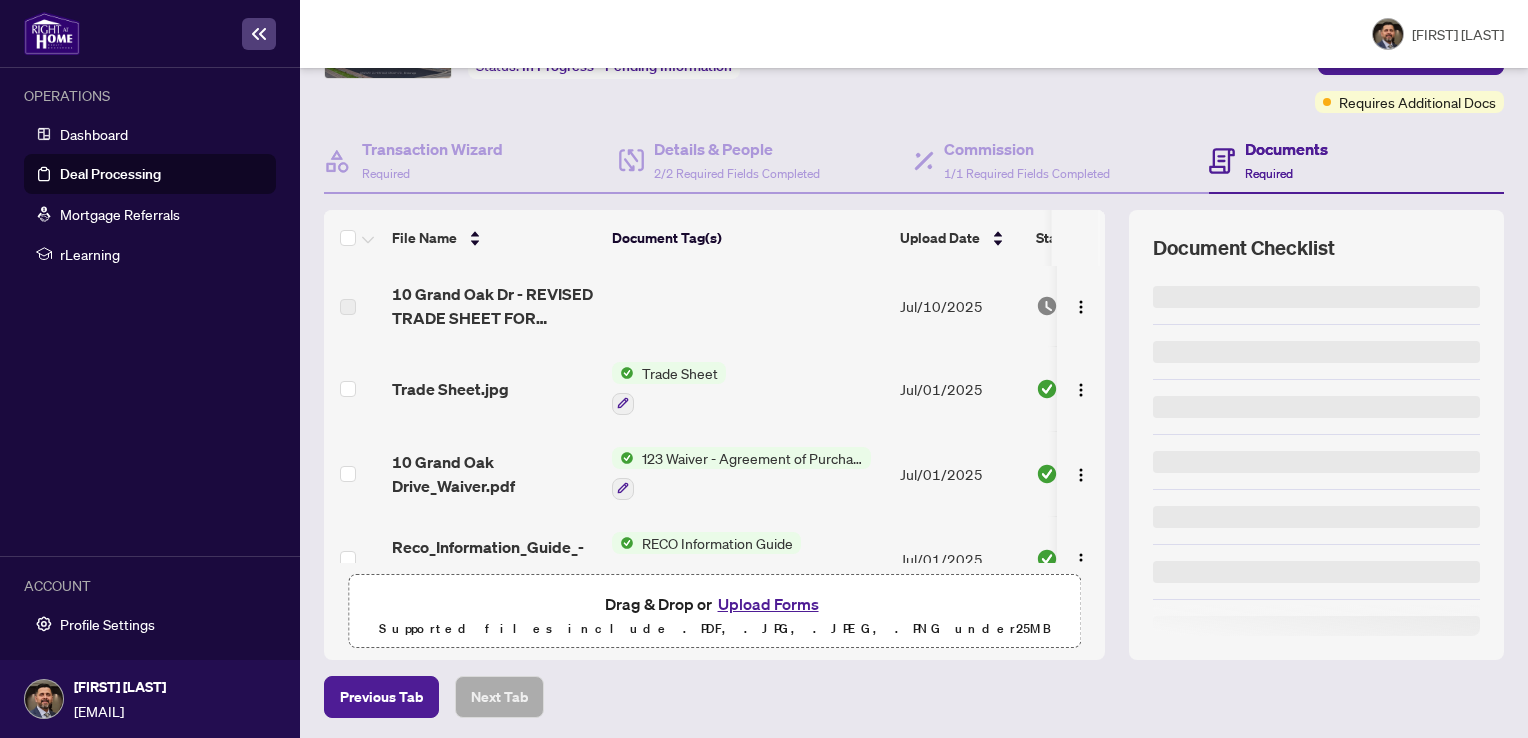 scroll, scrollTop: 0, scrollLeft: 0, axis: both 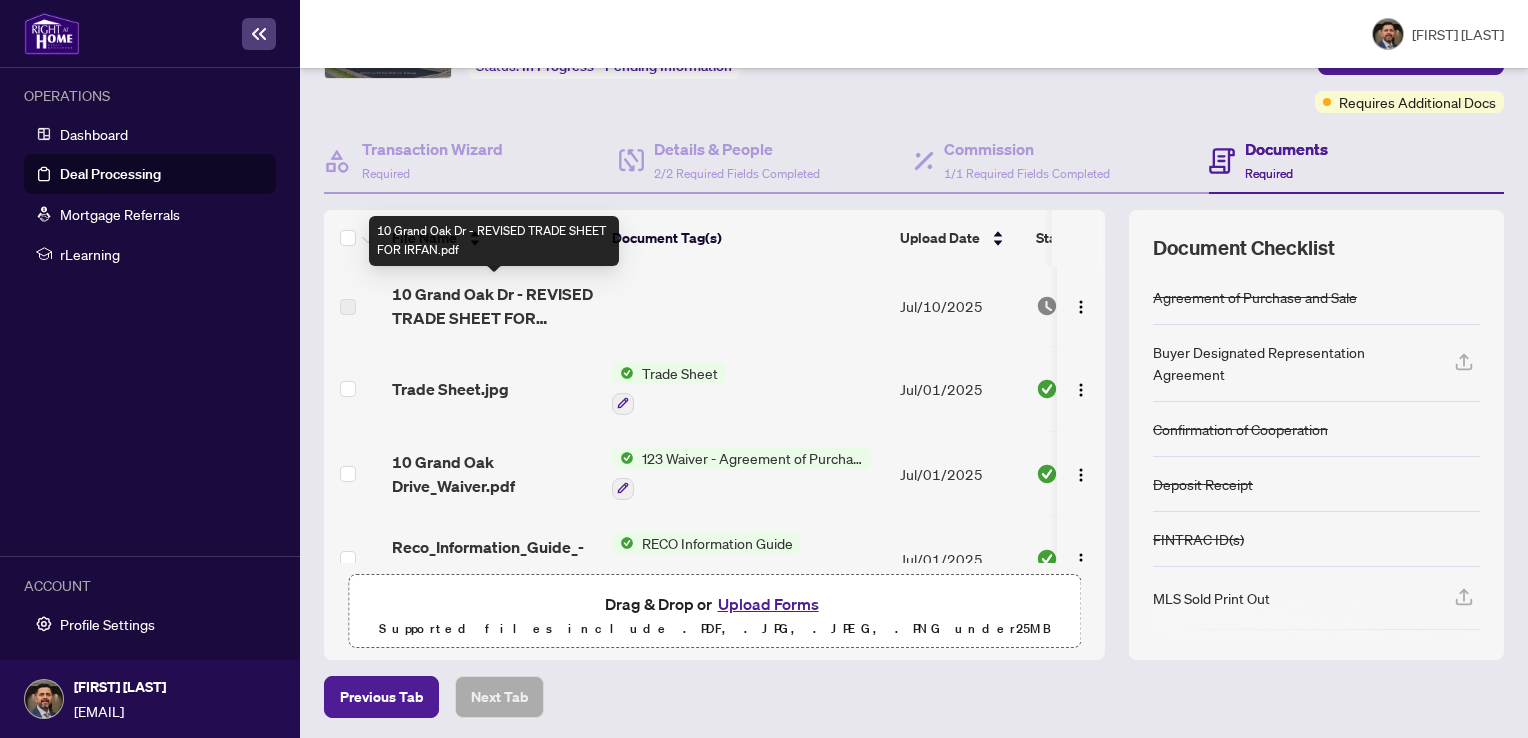 click on "10 Grand Oak Dr - REVISED TRADE SHEET FOR IRFAN.pdf" at bounding box center [494, 306] 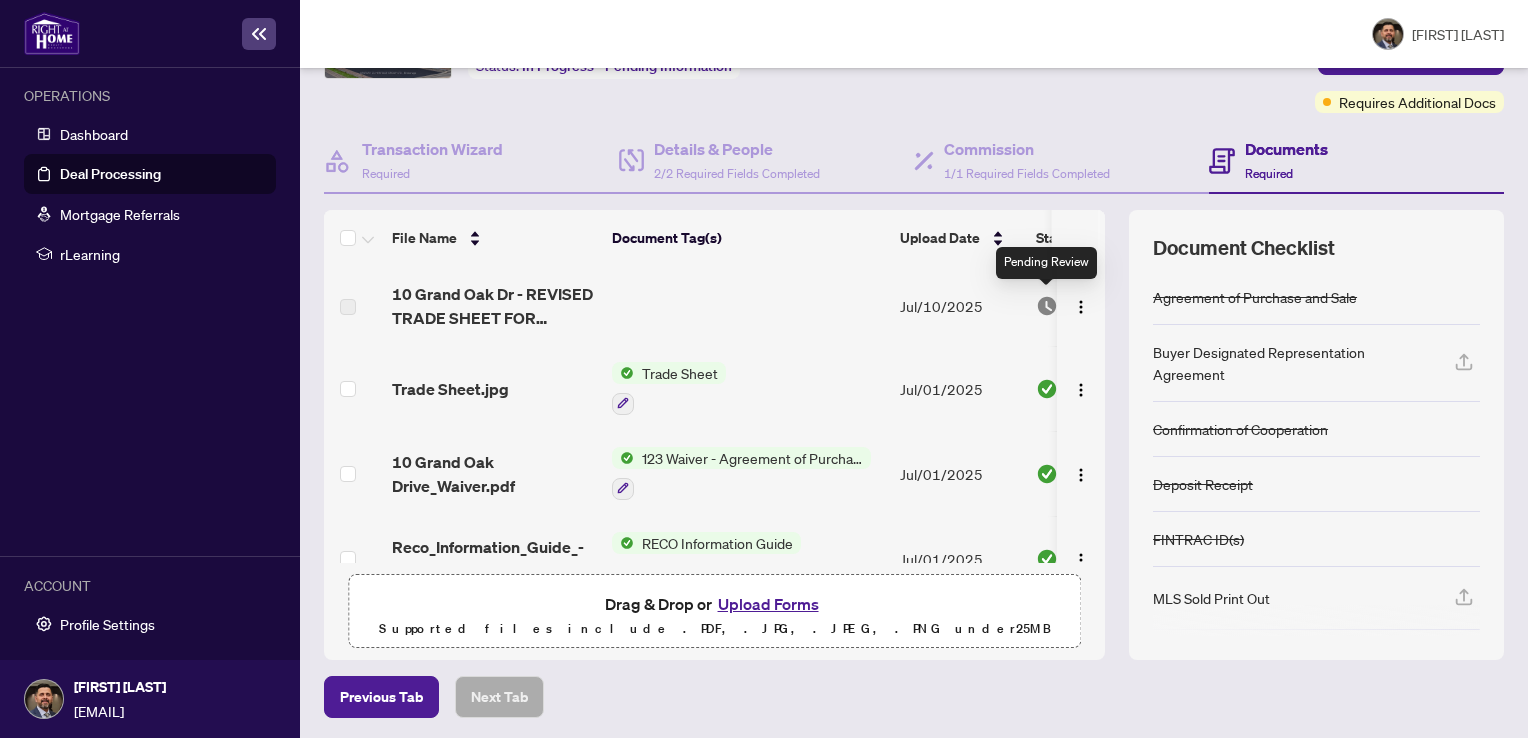 click at bounding box center [1047, 306] 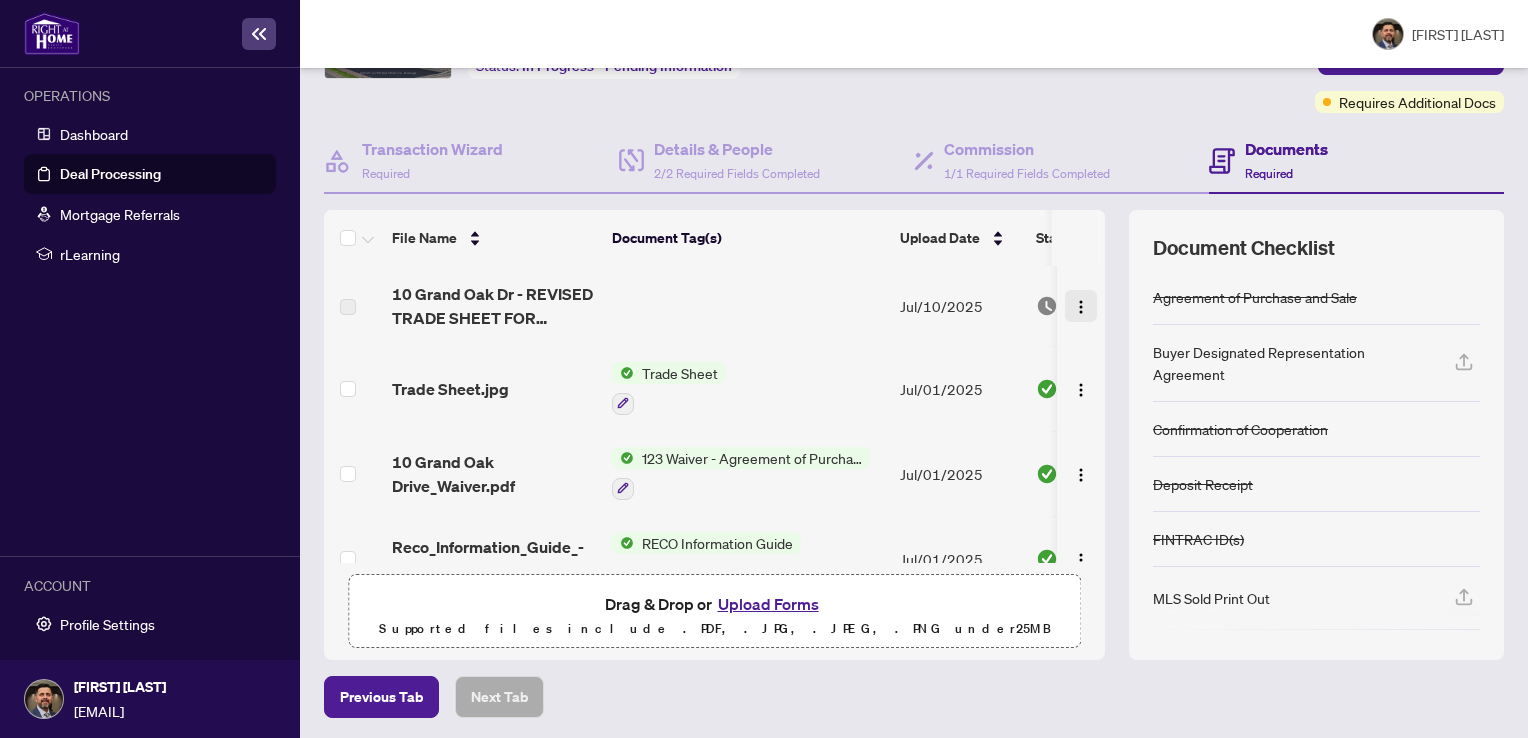 click at bounding box center (1081, 307) 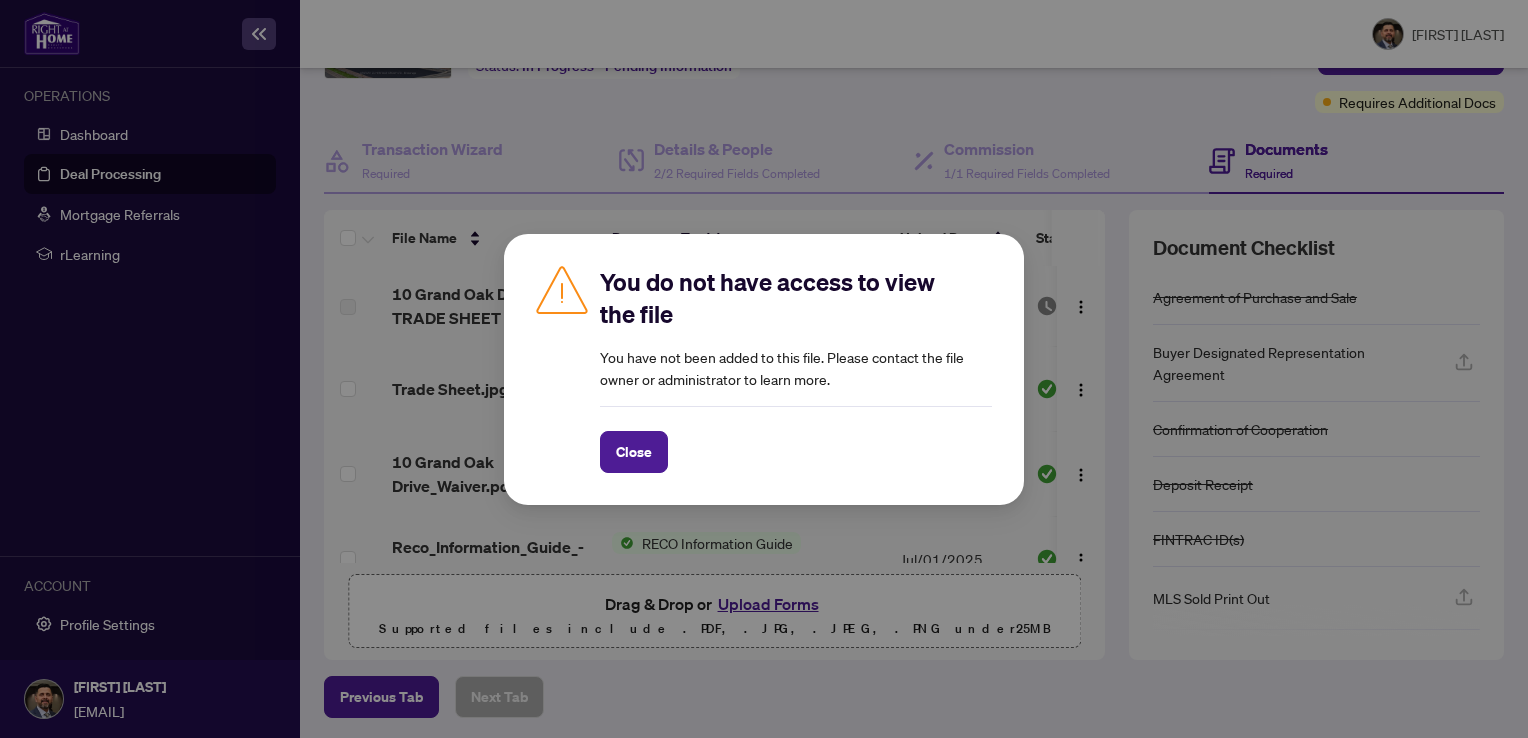 click on "You do not have access to view the file You have not been added to this file. Please contact the file owner or administrator to learn more. Close Cancel OK" at bounding box center (764, 369) 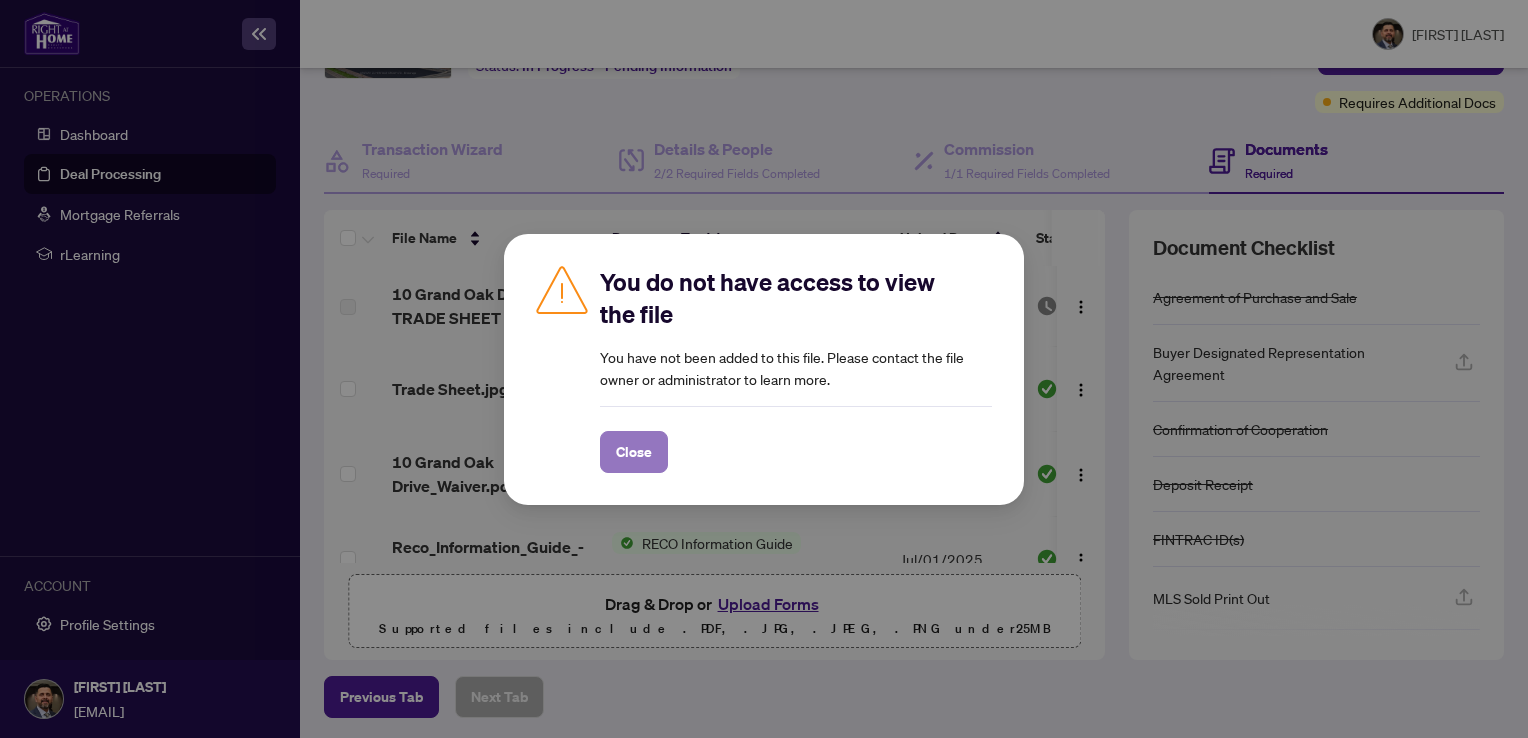 click on "Close" at bounding box center (634, 452) 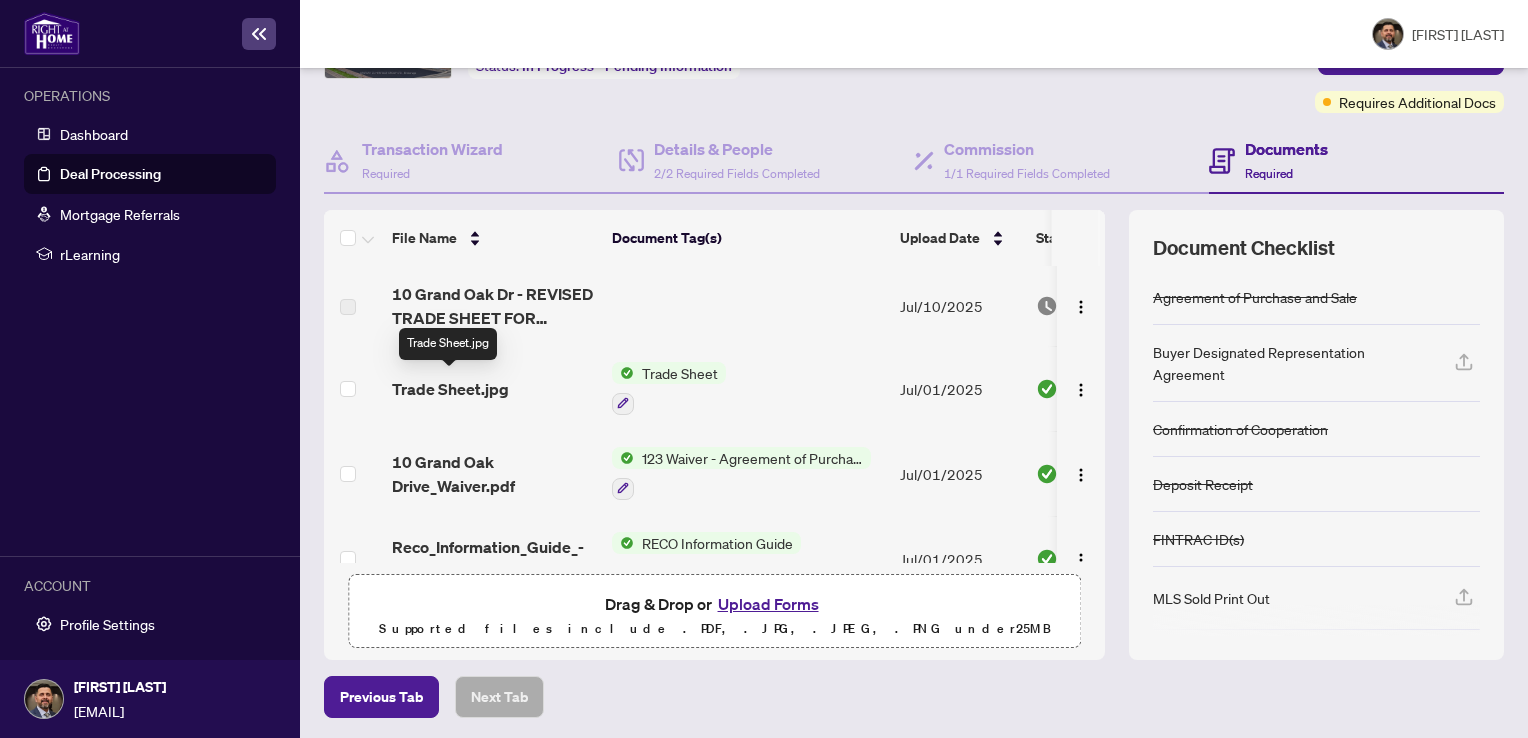 click on "Trade Sheet.jpg" at bounding box center (450, 389) 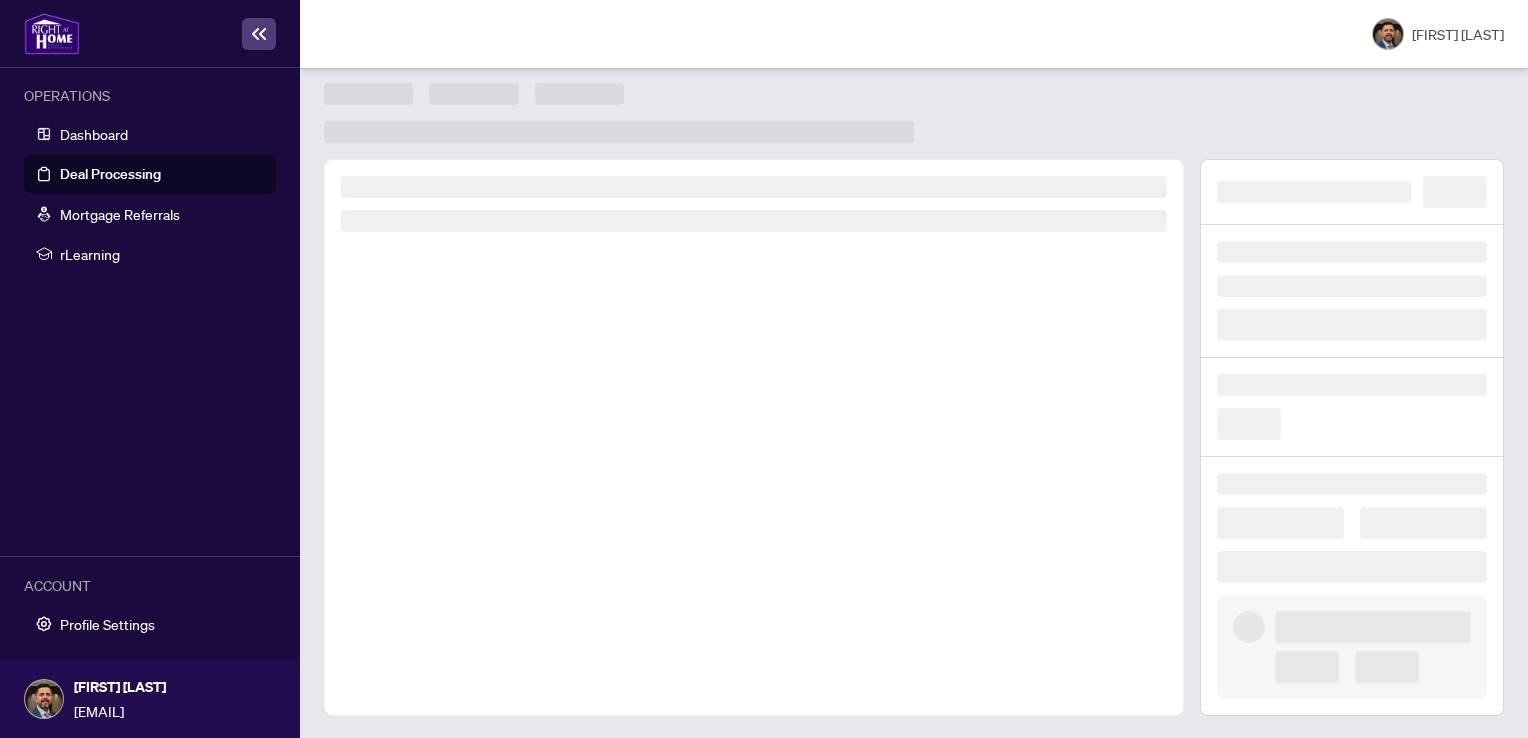 scroll, scrollTop: 0, scrollLeft: 0, axis: both 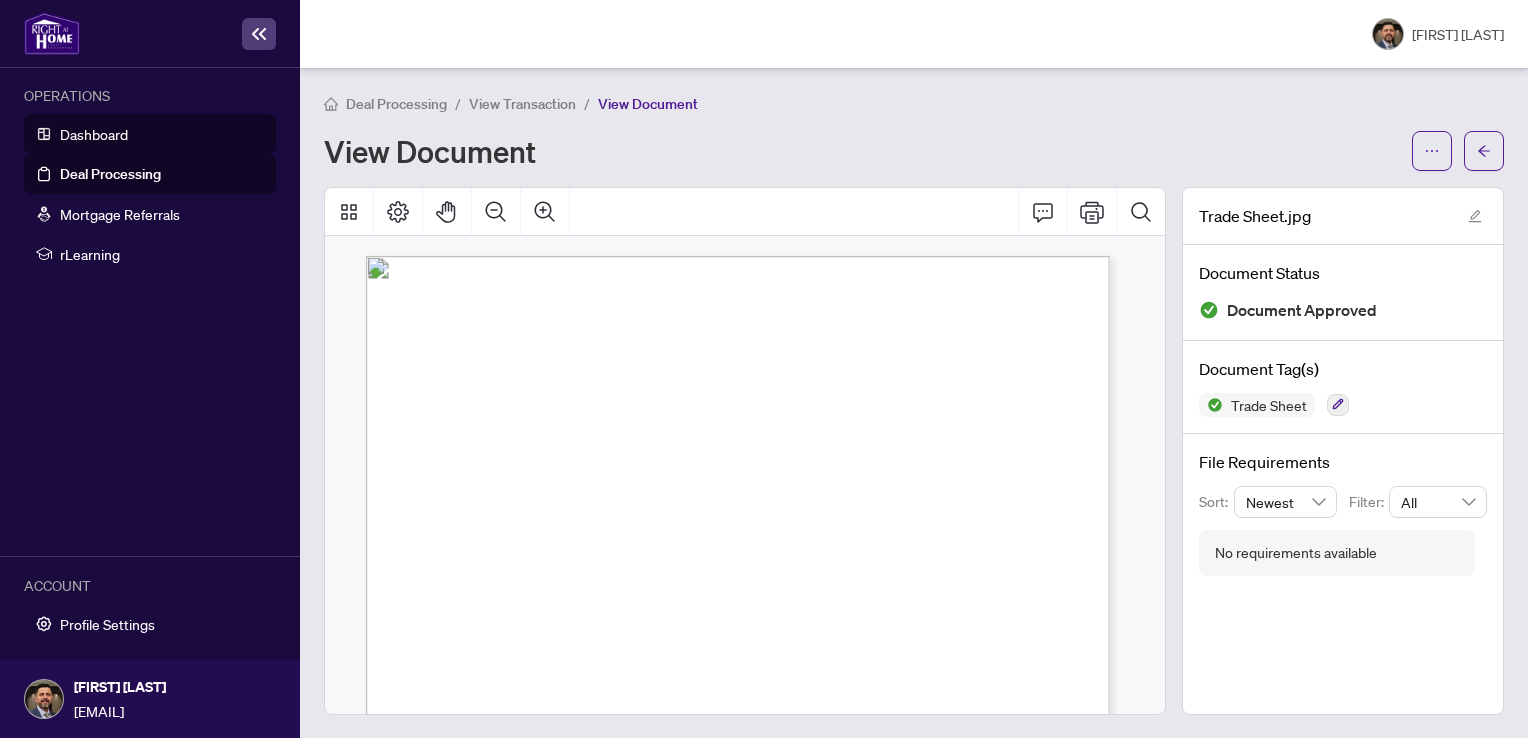 click on "Dashboard" at bounding box center [94, 134] 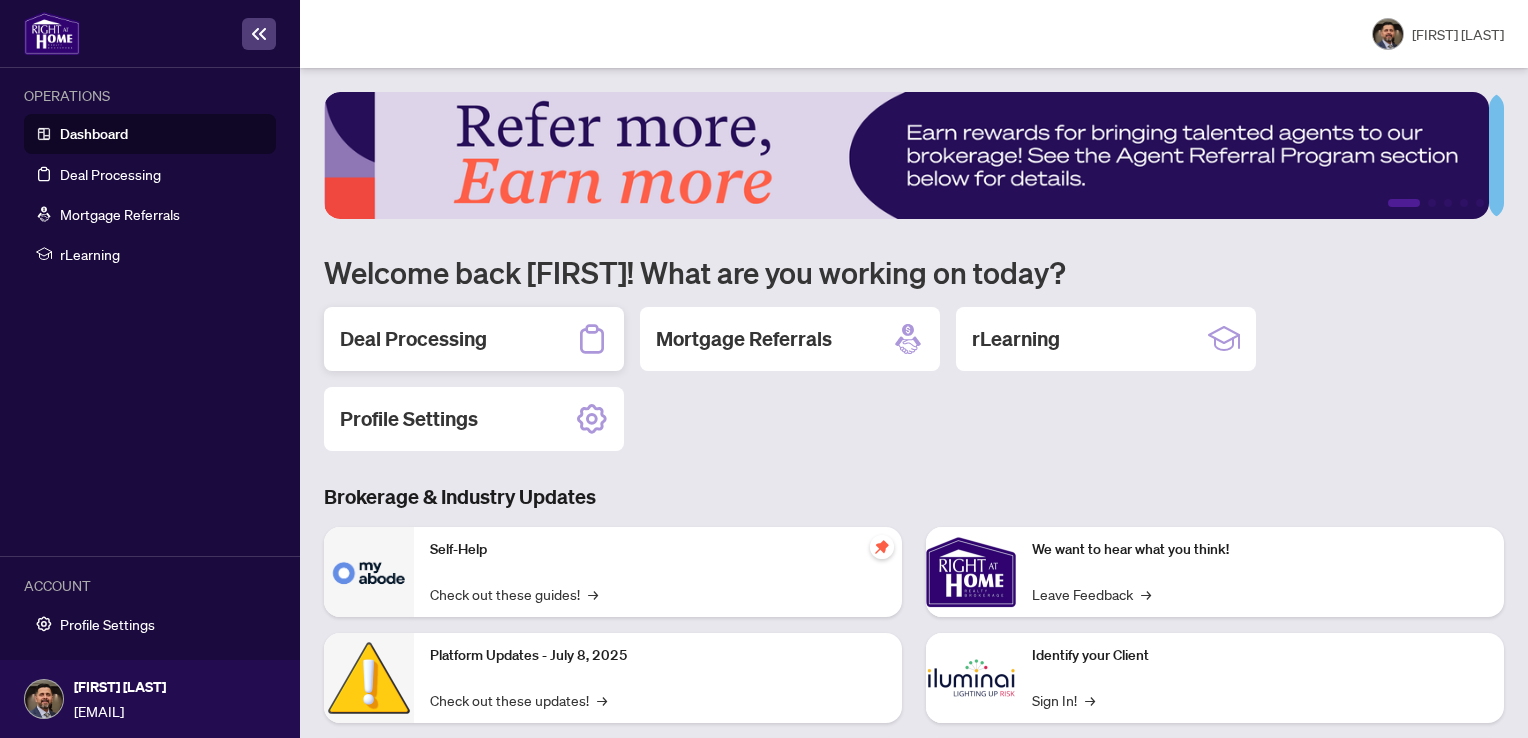 click on "Deal Processing" at bounding box center (413, 339) 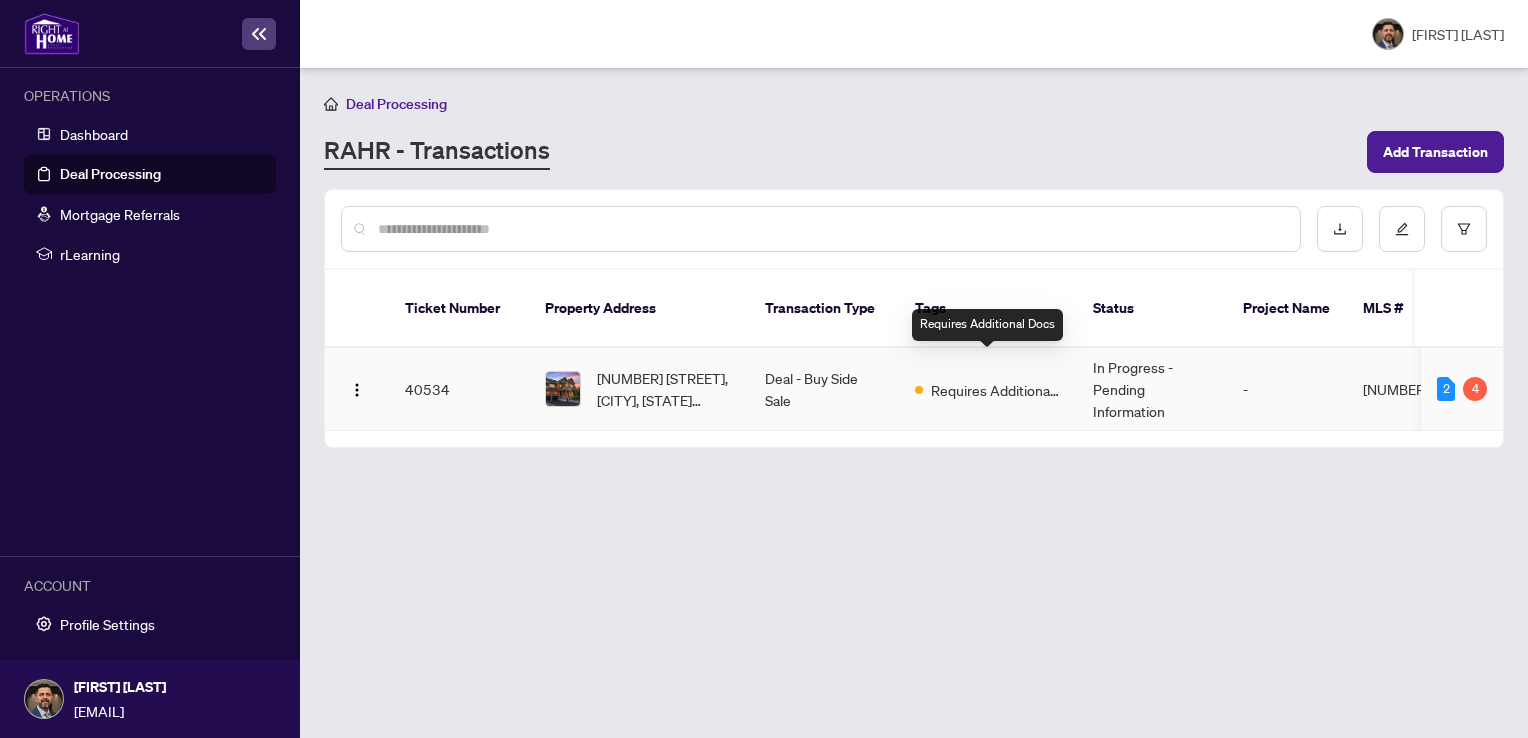 click on "Requires Additional Docs" at bounding box center (996, 390) 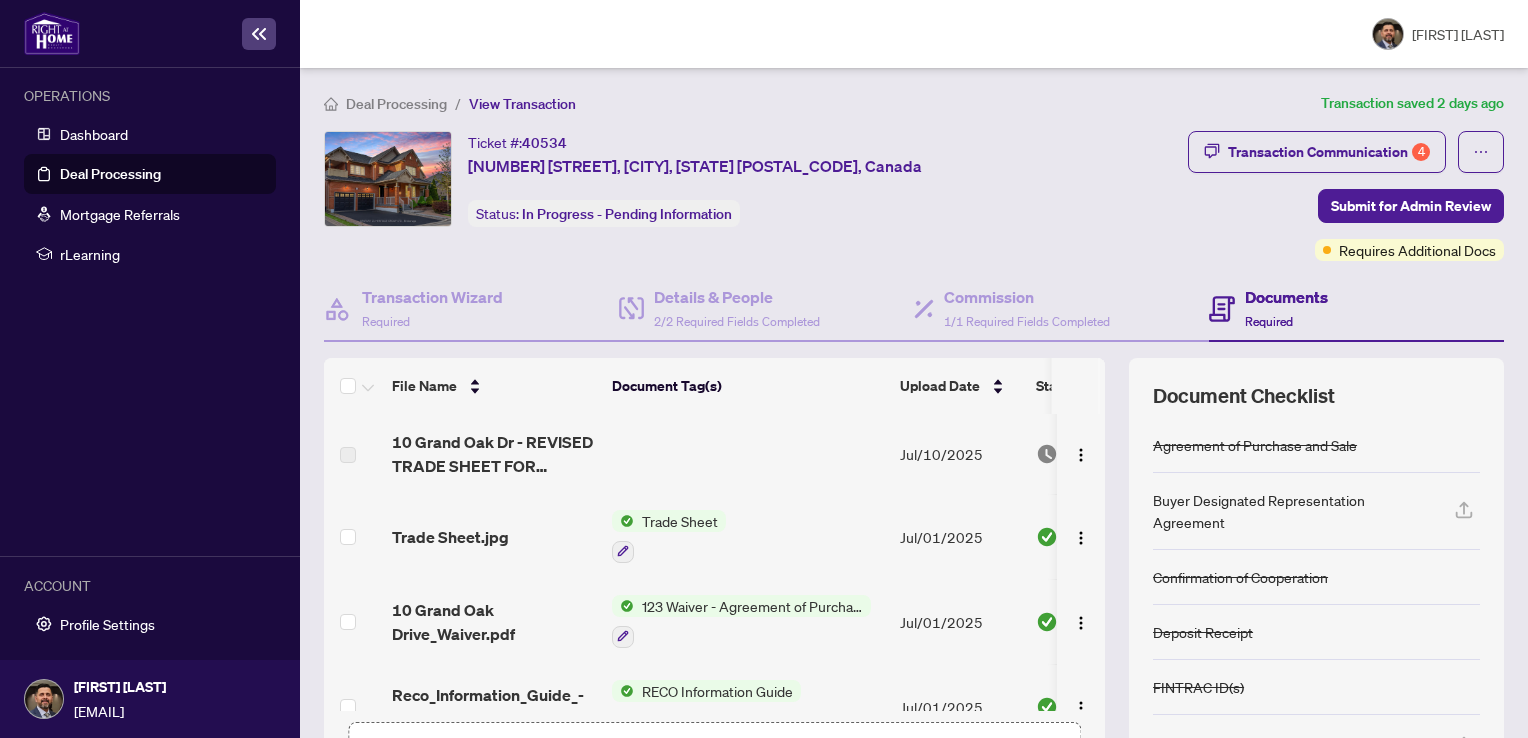 click on "Buyer Designated Representation Agreement" at bounding box center [1292, 511] 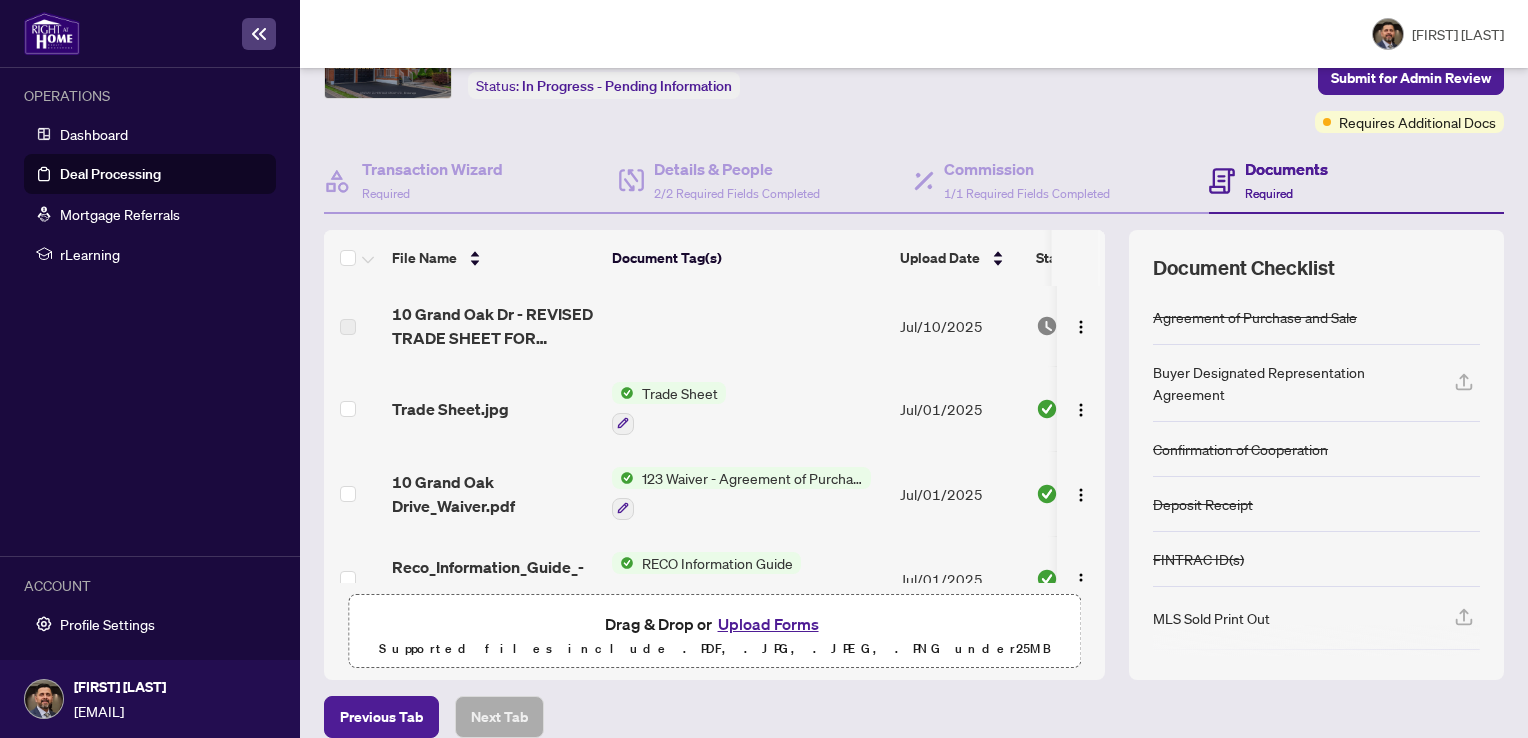 scroll, scrollTop: 133, scrollLeft: 0, axis: vertical 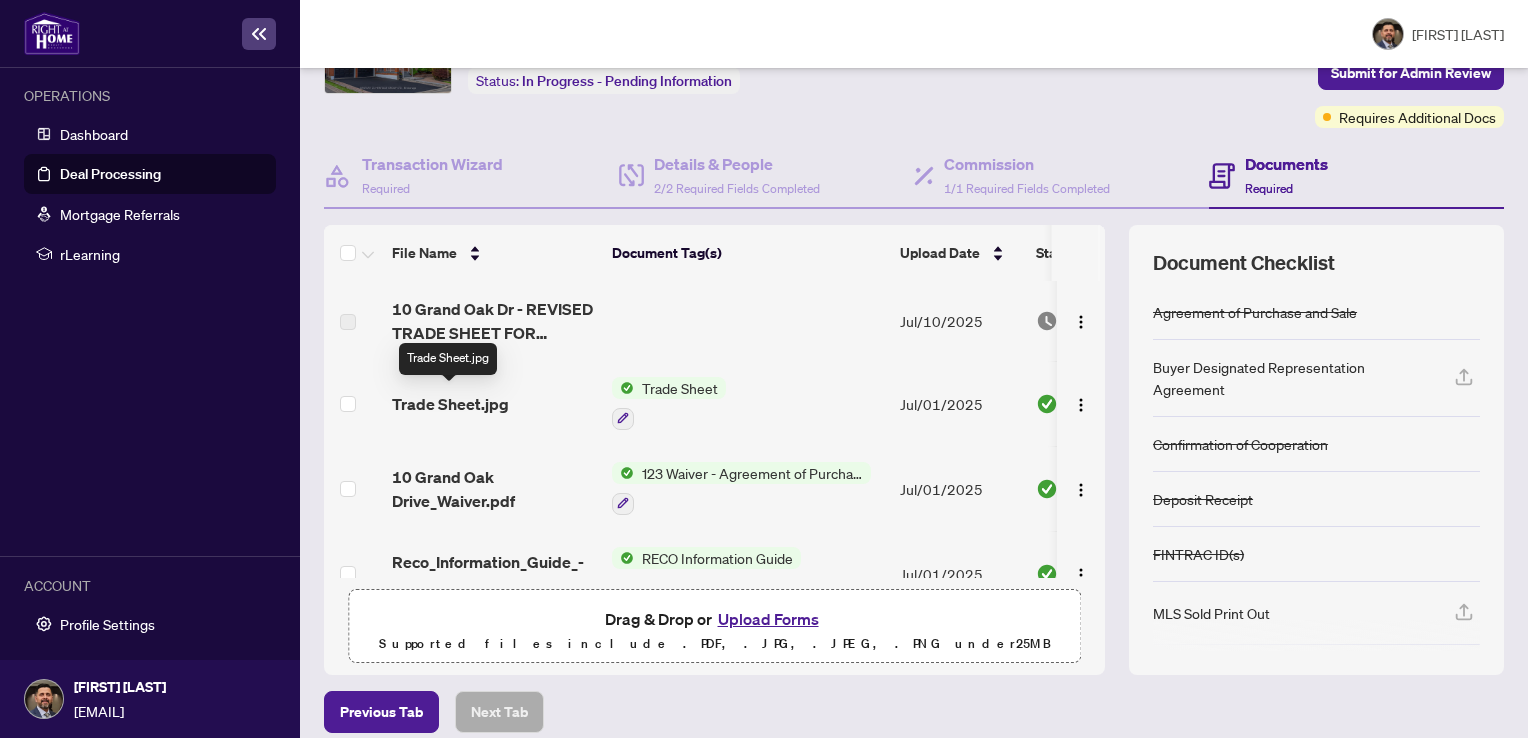 click on "Trade Sheet.jpg" at bounding box center (450, 404) 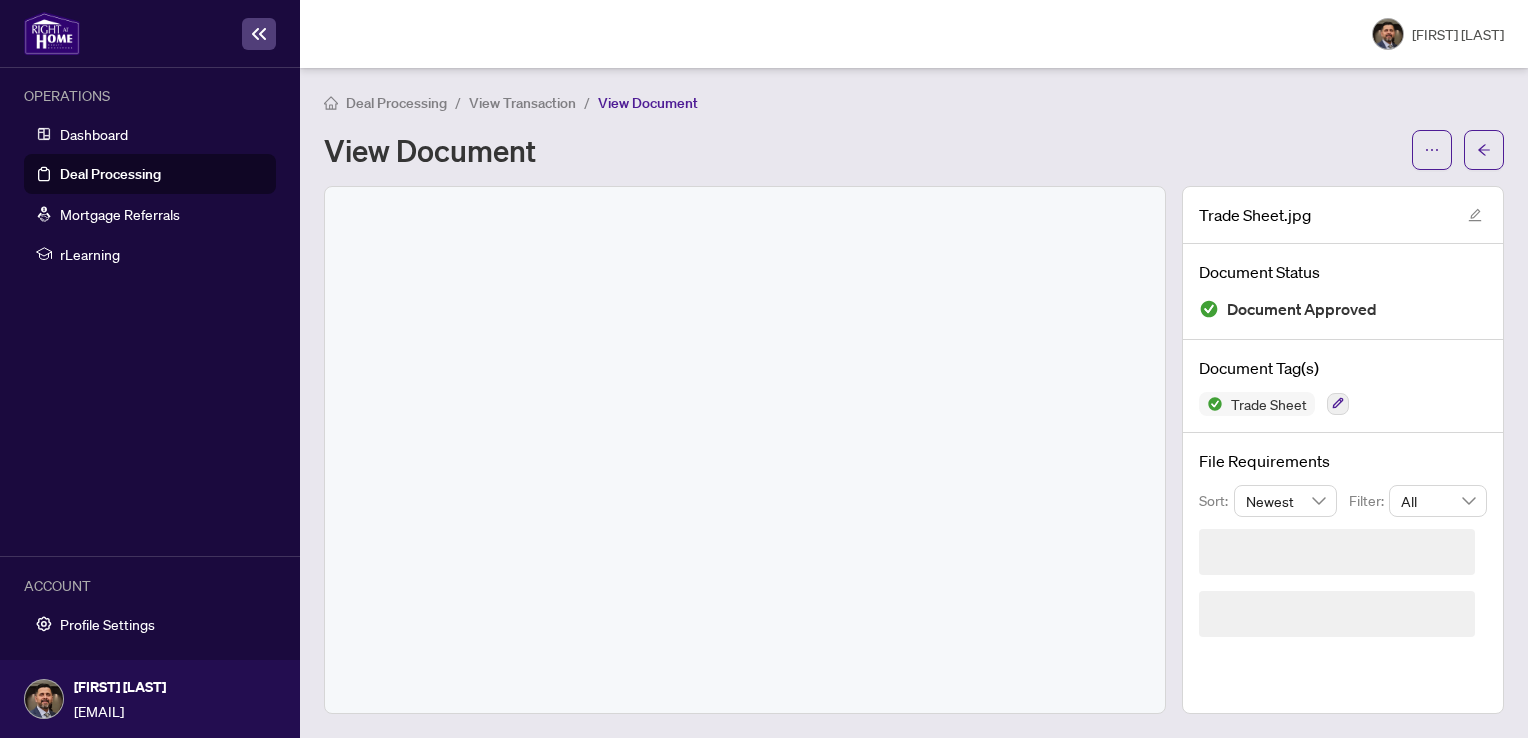 scroll, scrollTop: 0, scrollLeft: 0, axis: both 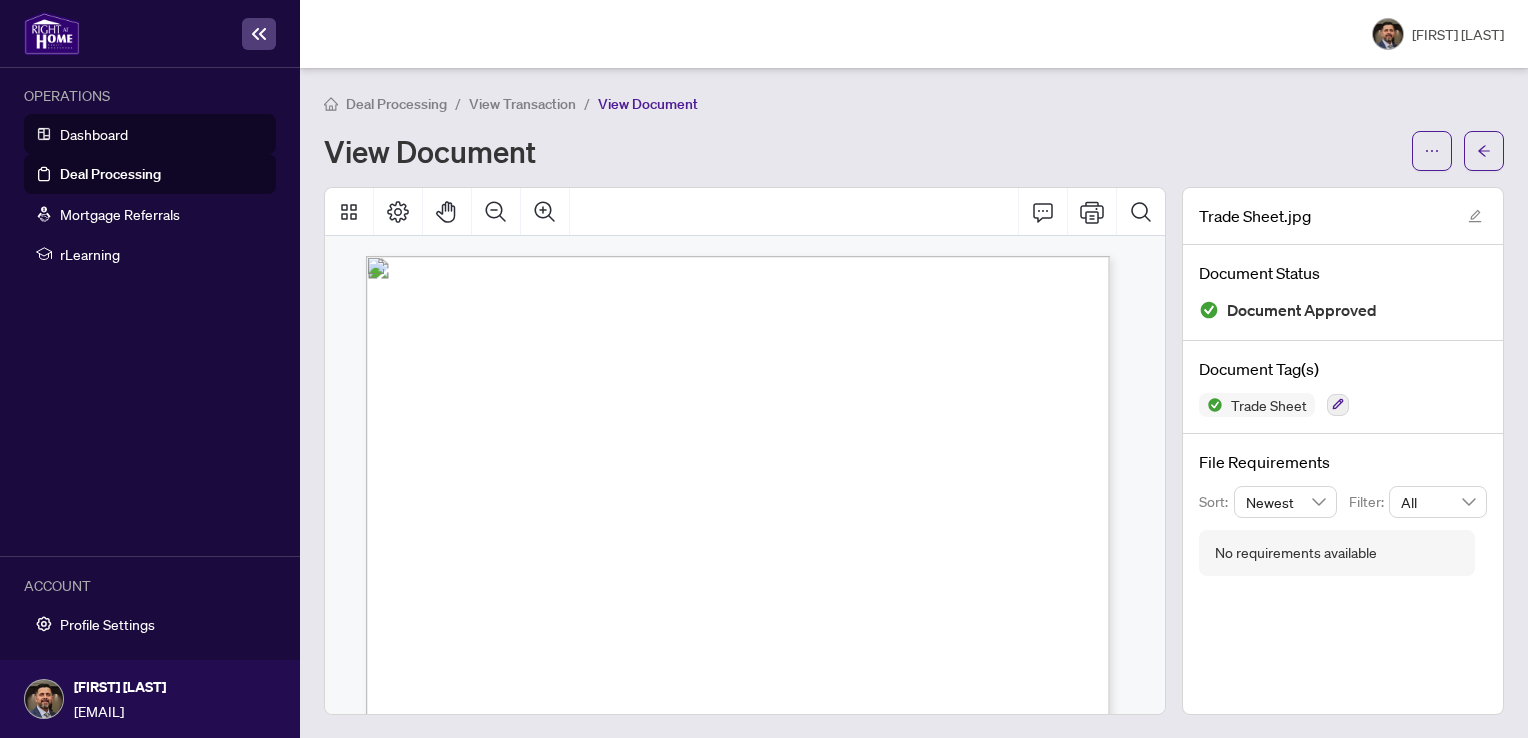 click on "Dashboard" at bounding box center (94, 134) 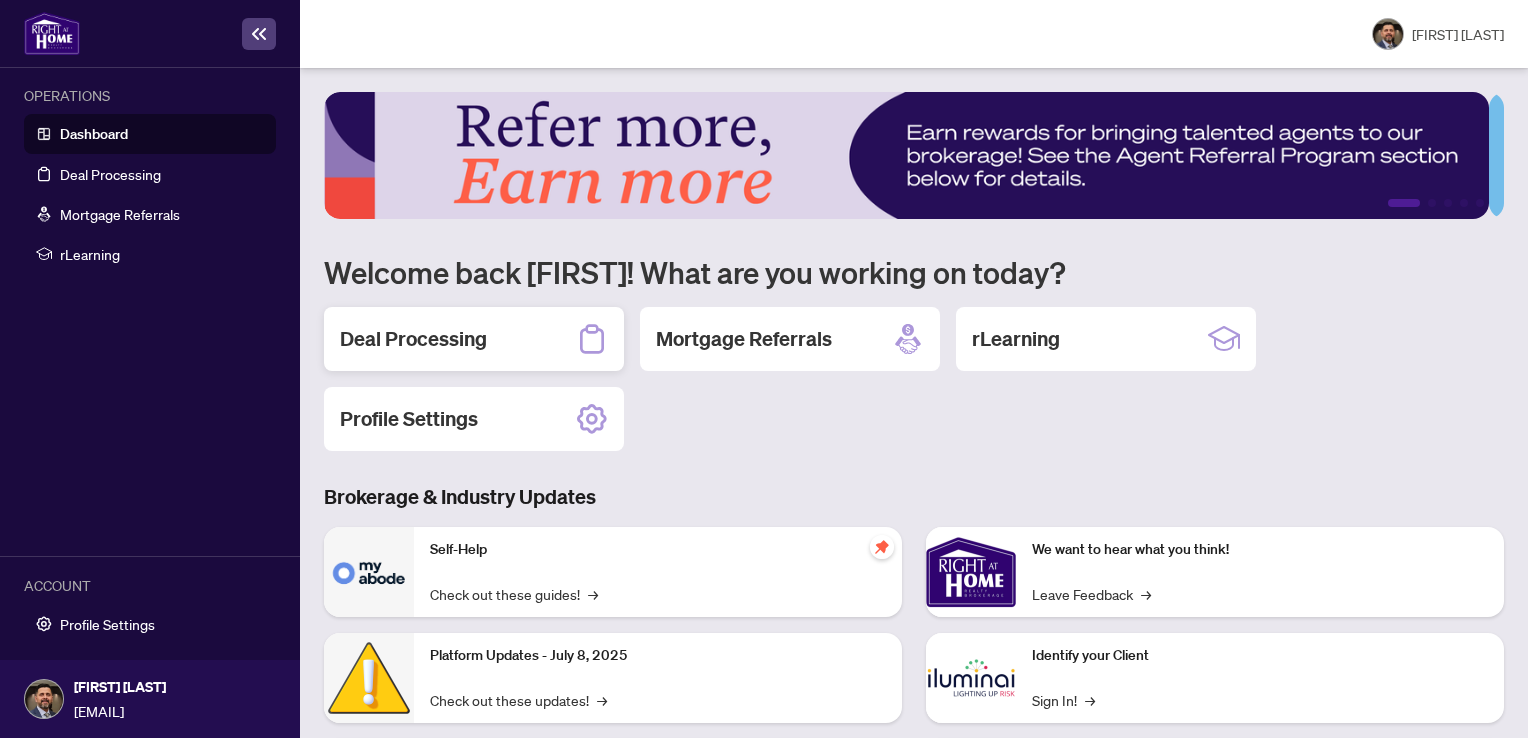 click on "Deal Processing" at bounding box center (474, 339) 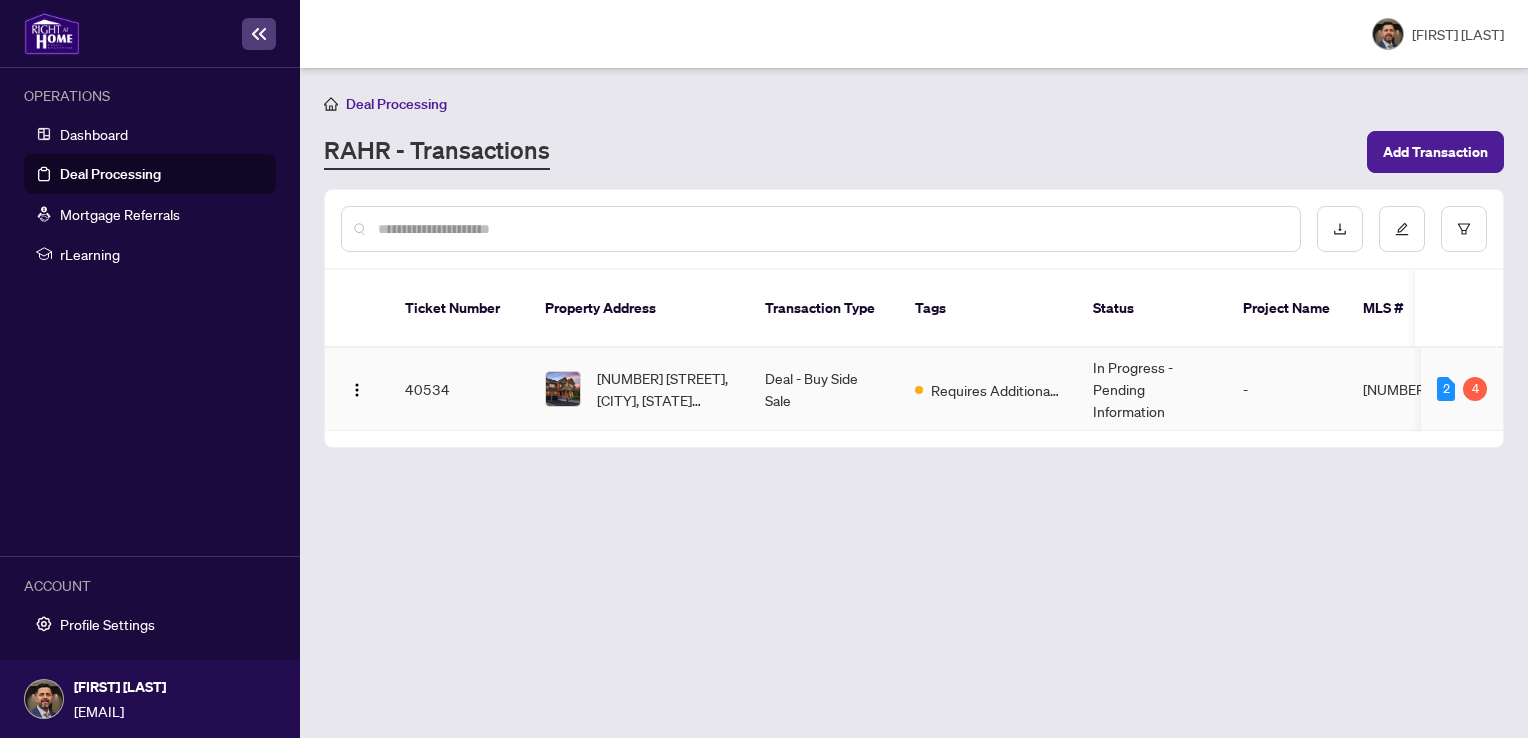 click on "40534" at bounding box center (459, 389) 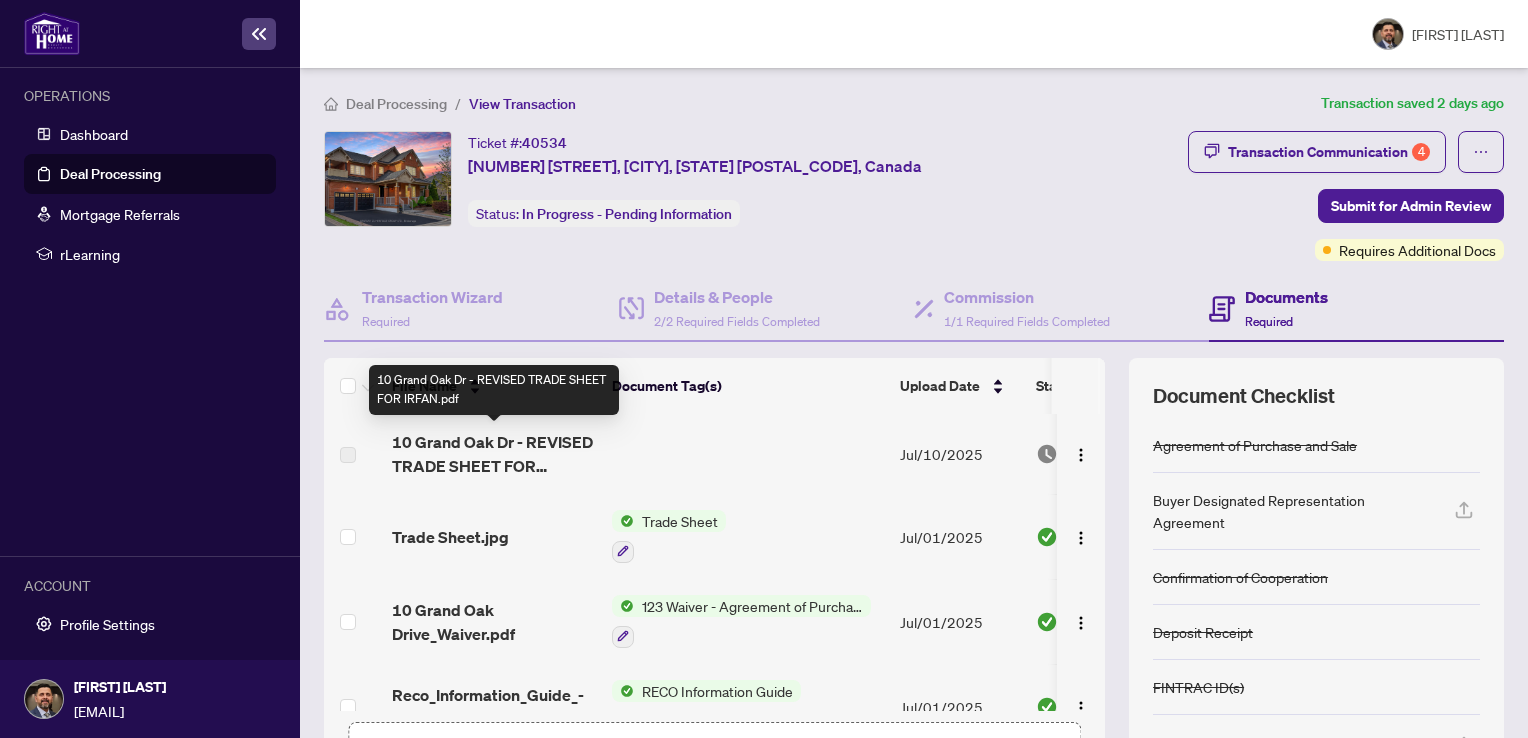 click on "10 Grand Oak Dr - REVISED TRADE SHEET FOR IRFAN.pdf" at bounding box center (494, 454) 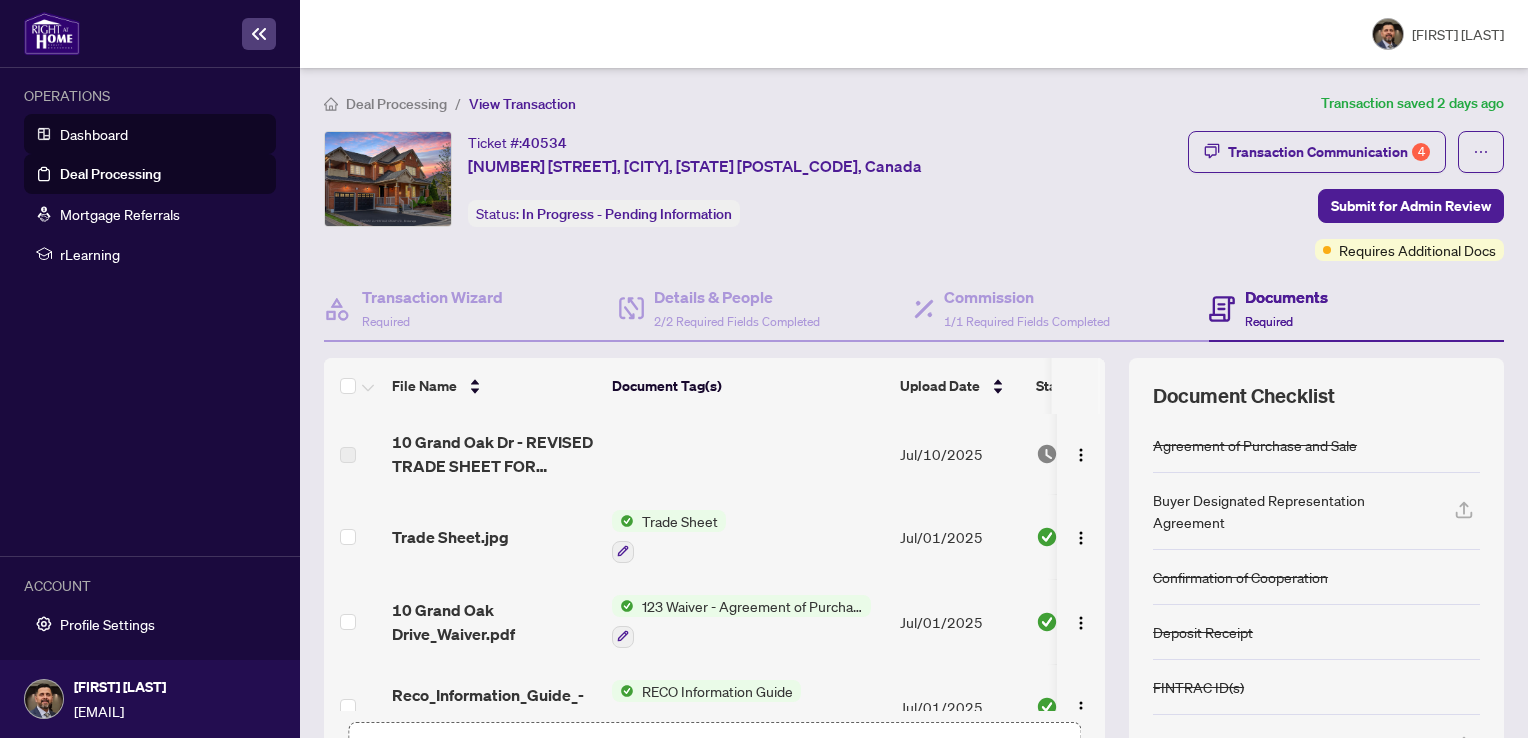 click on "Dashboard" at bounding box center (94, 134) 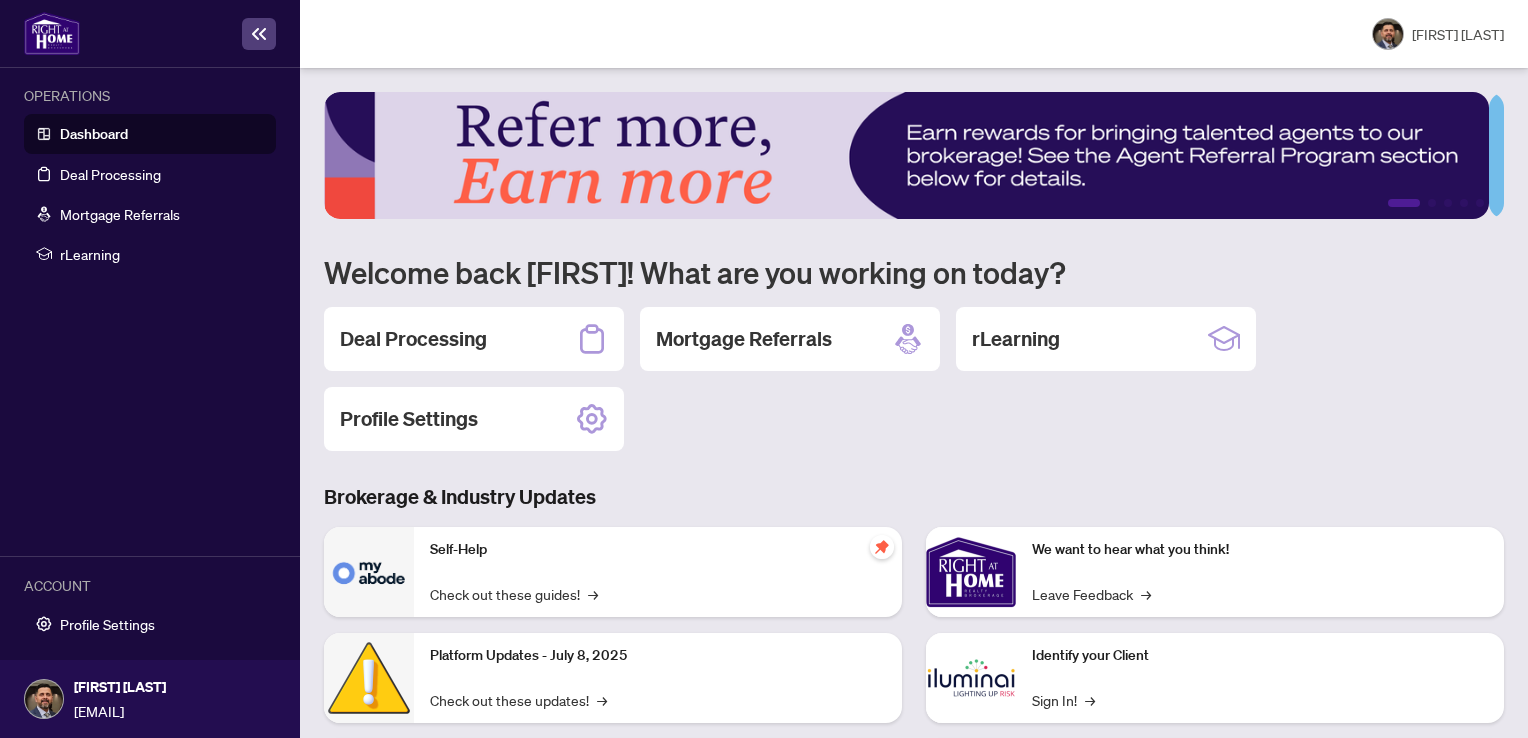click on "Identify your Client" at bounding box center [1260, 656] 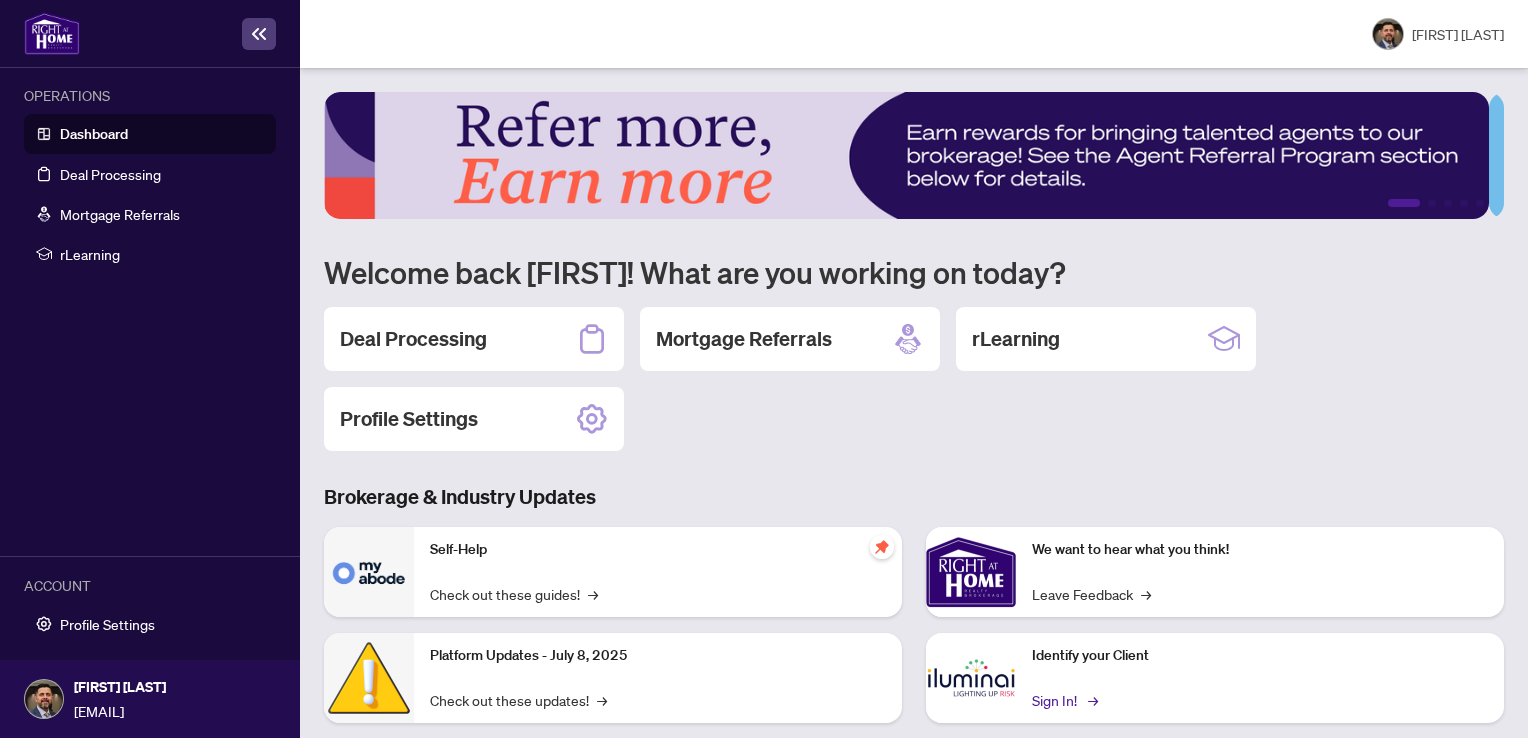 click on "Sign In! →" at bounding box center (1063, 700) 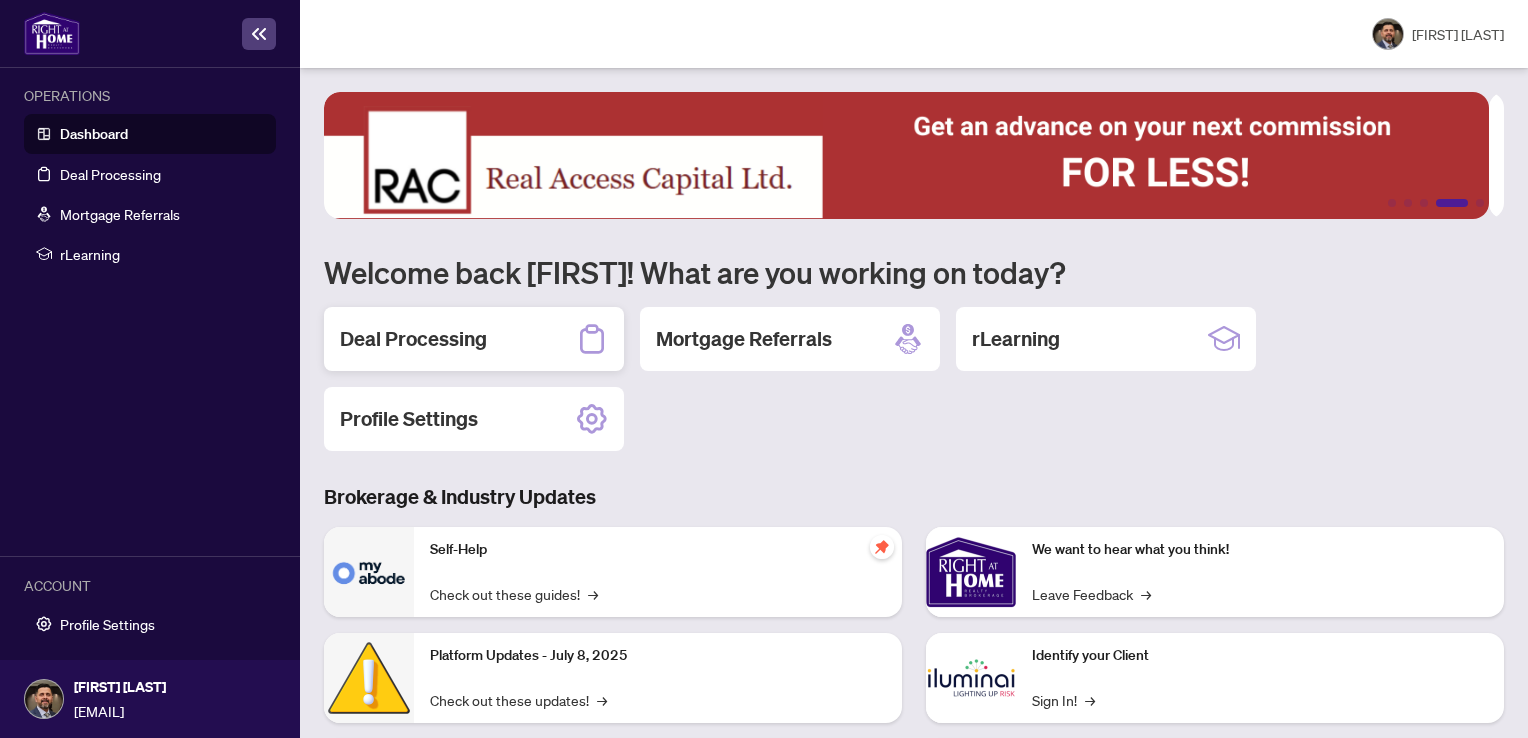 click on "Deal Processing" at bounding box center (474, 339) 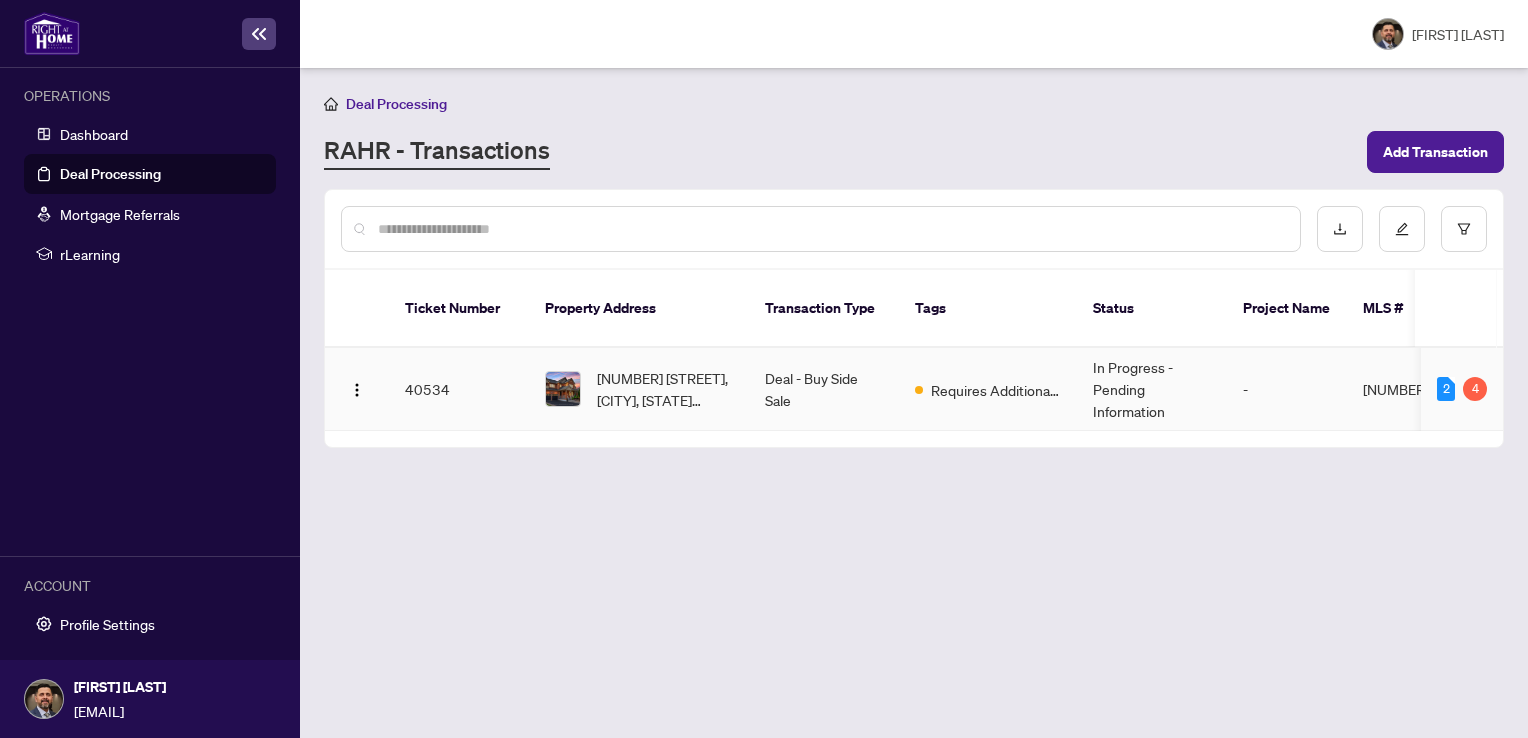 click on "40534" at bounding box center [459, 389] 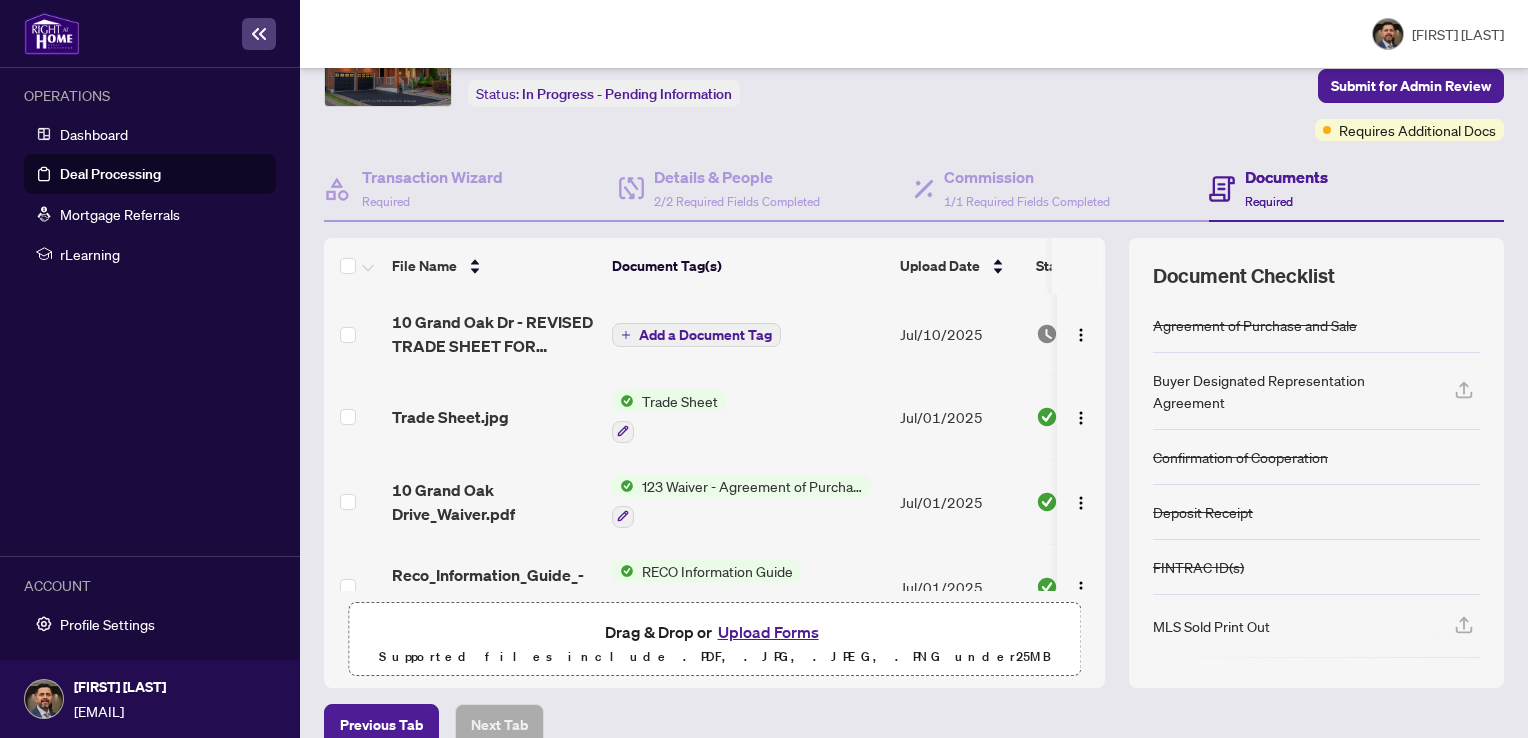 scroll, scrollTop: 148, scrollLeft: 0, axis: vertical 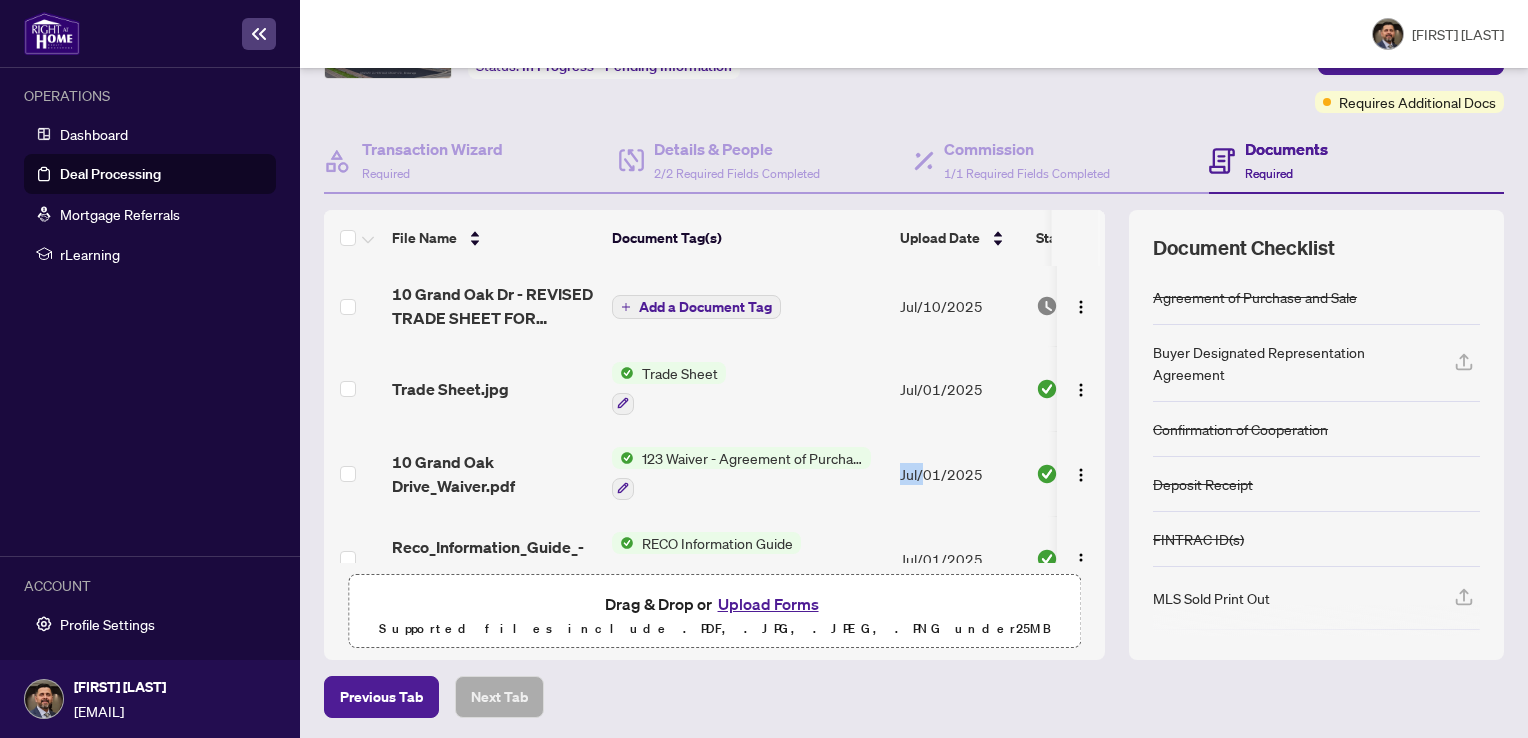 drag, startPoint x: 924, startPoint y: 503, endPoint x: 885, endPoint y: 510, distance: 39.623226 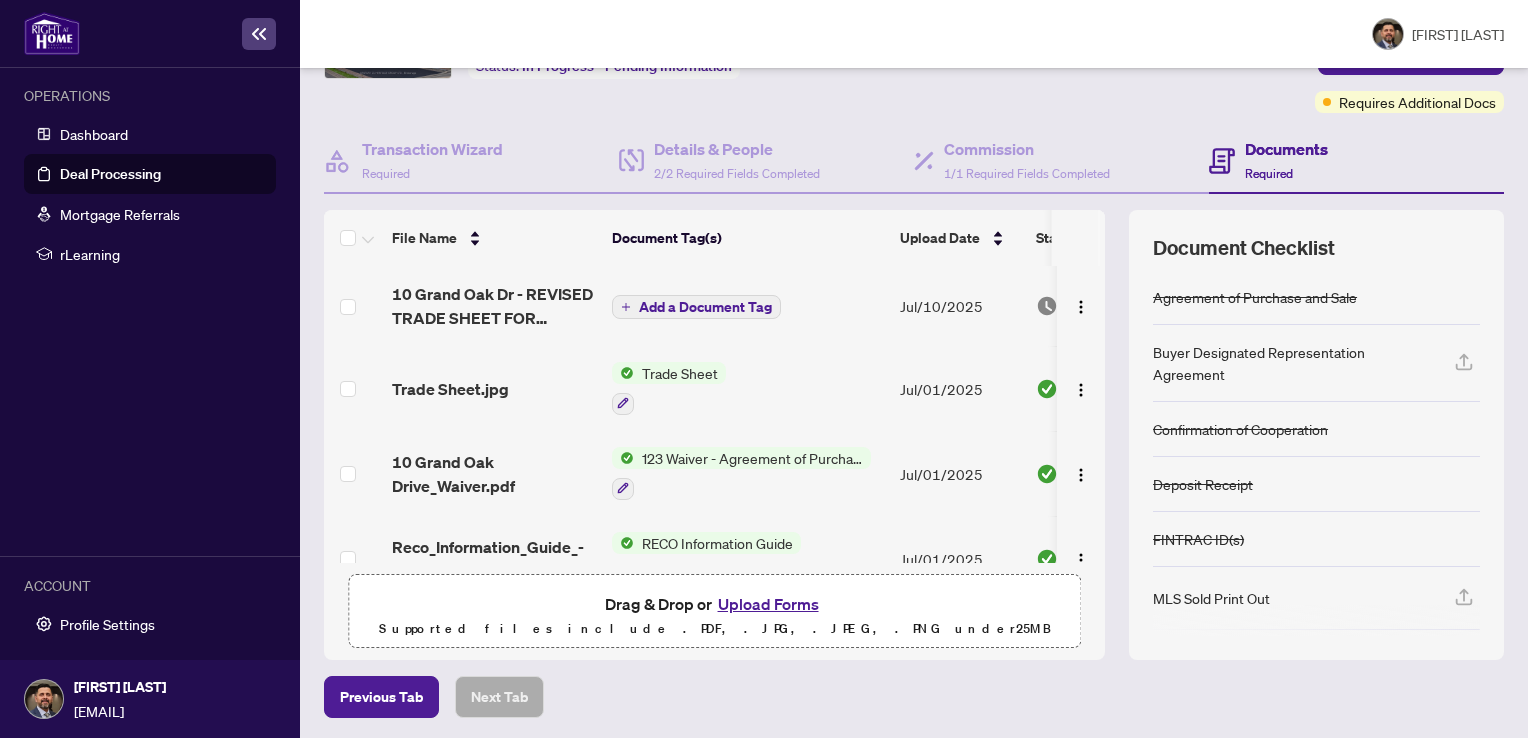 drag, startPoint x: 885, startPoint y: 510, endPoint x: 791, endPoint y: 236, distance: 289.6757 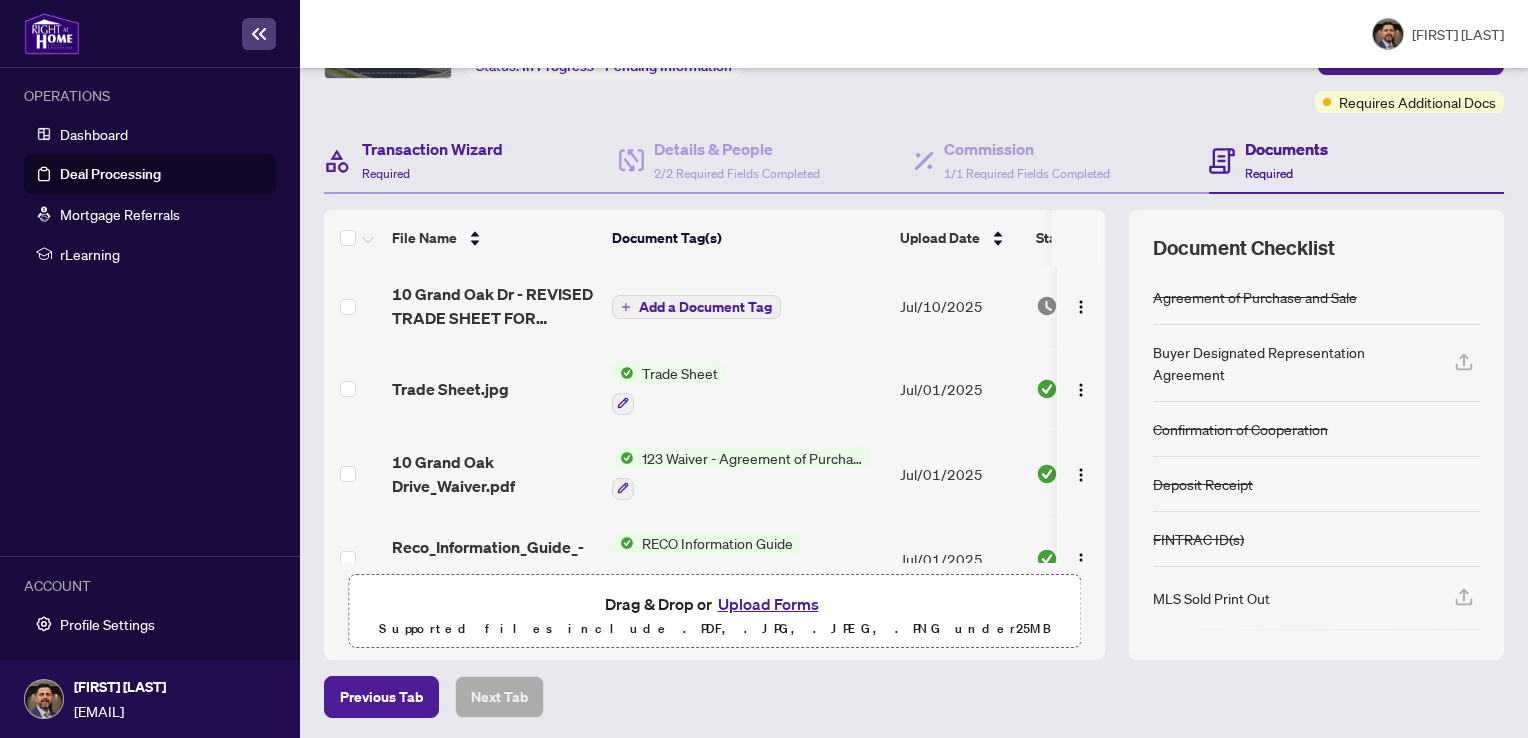 click on "Transaction Wizard Required" at bounding box center [471, 161] 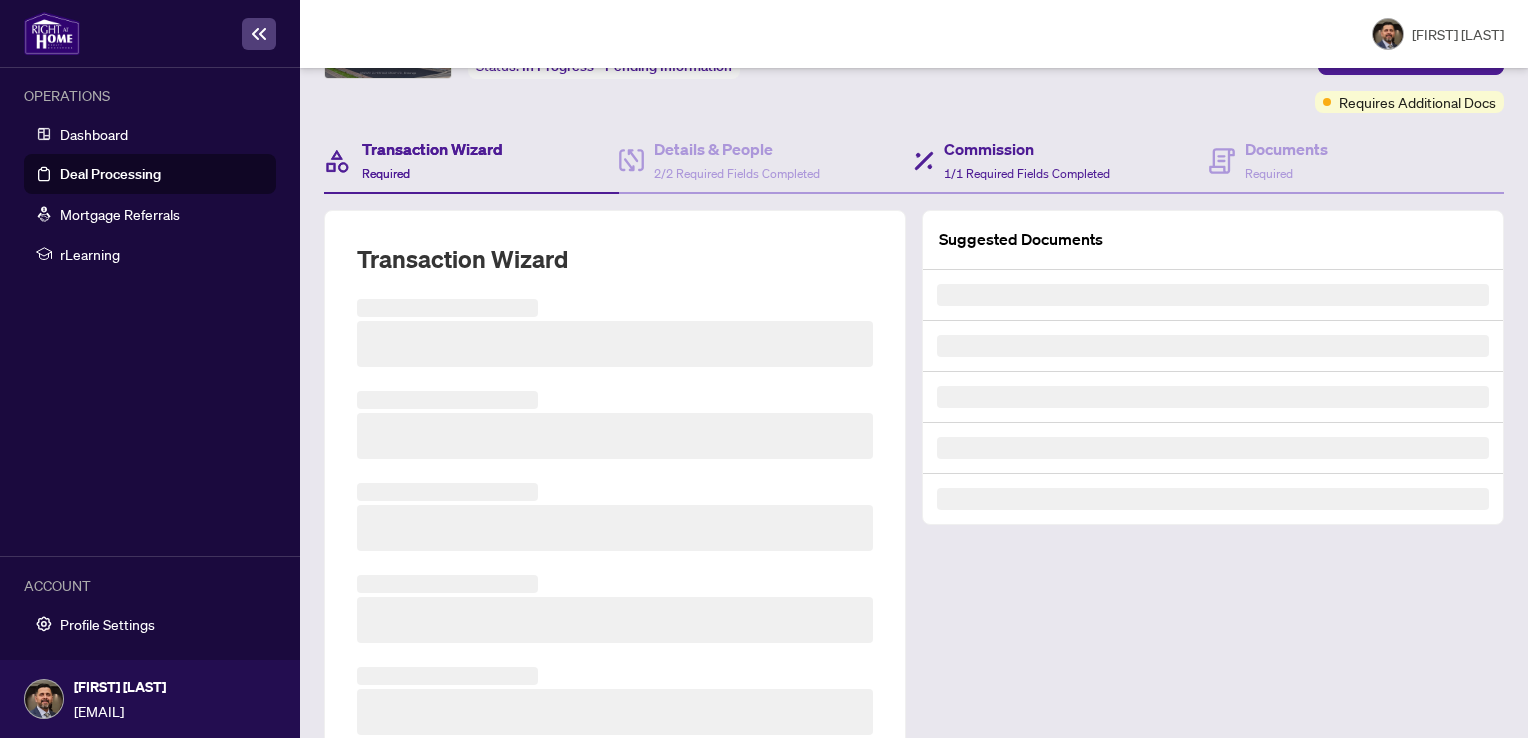 scroll, scrollTop: 148, scrollLeft: 0, axis: vertical 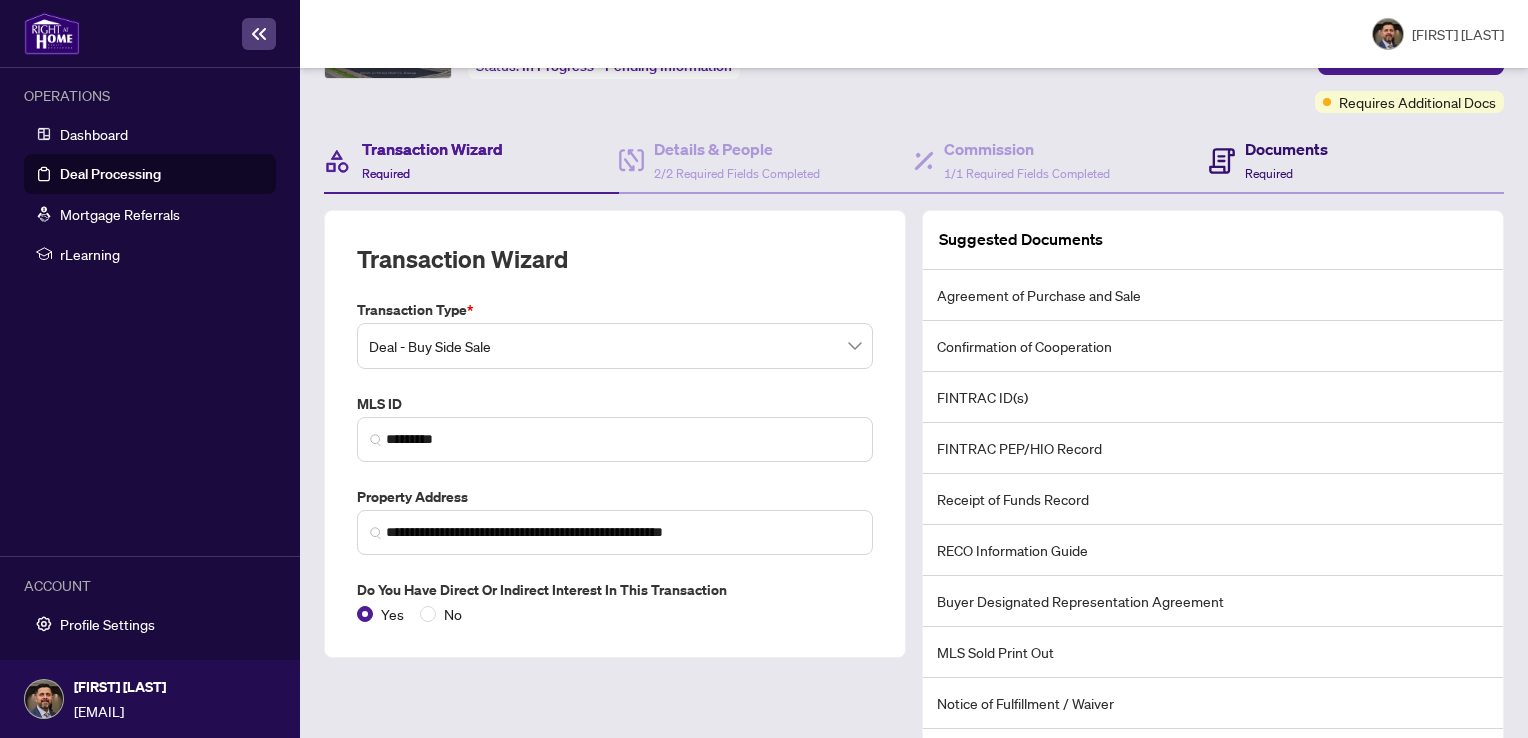 click on "Documents Required" at bounding box center [1286, 160] 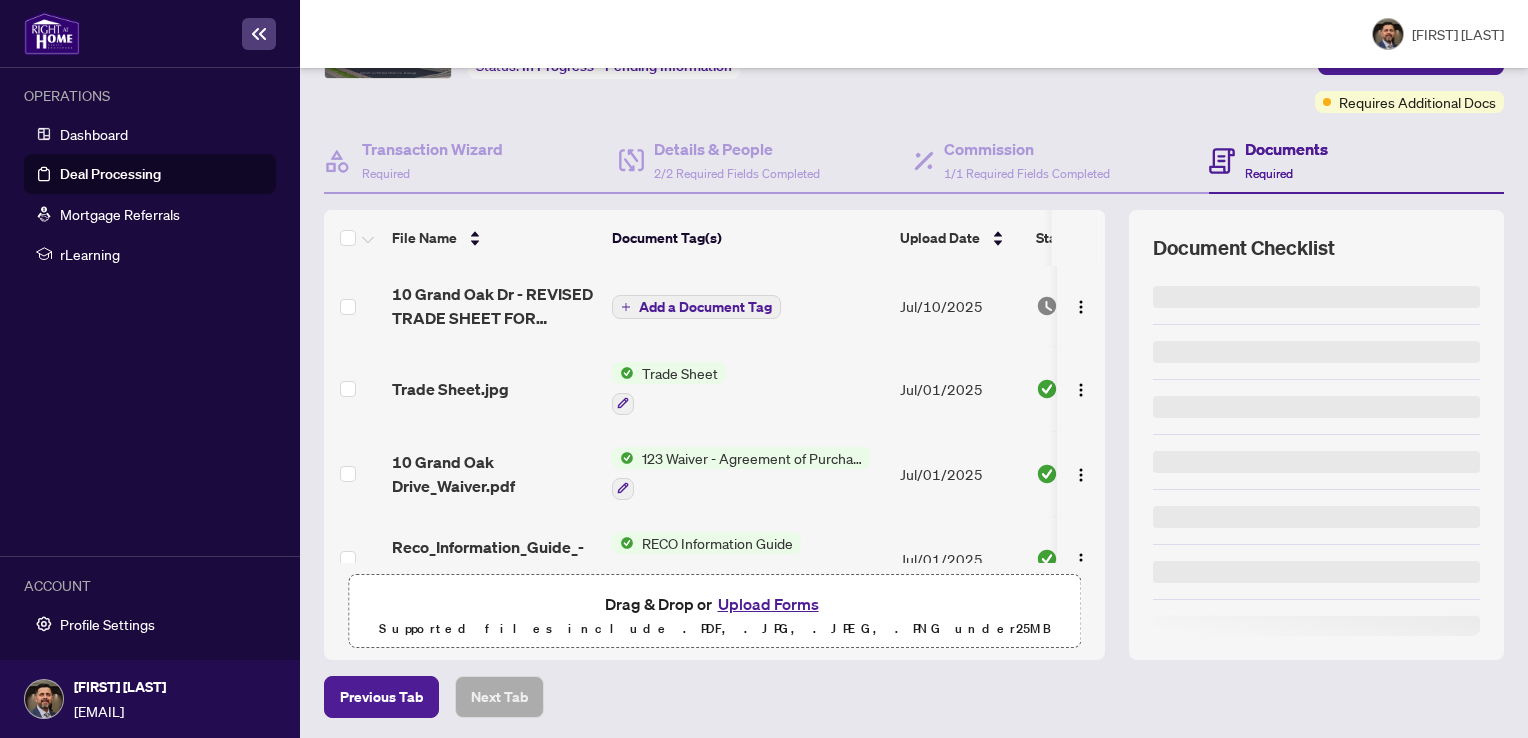 scroll, scrollTop: 0, scrollLeft: 0, axis: both 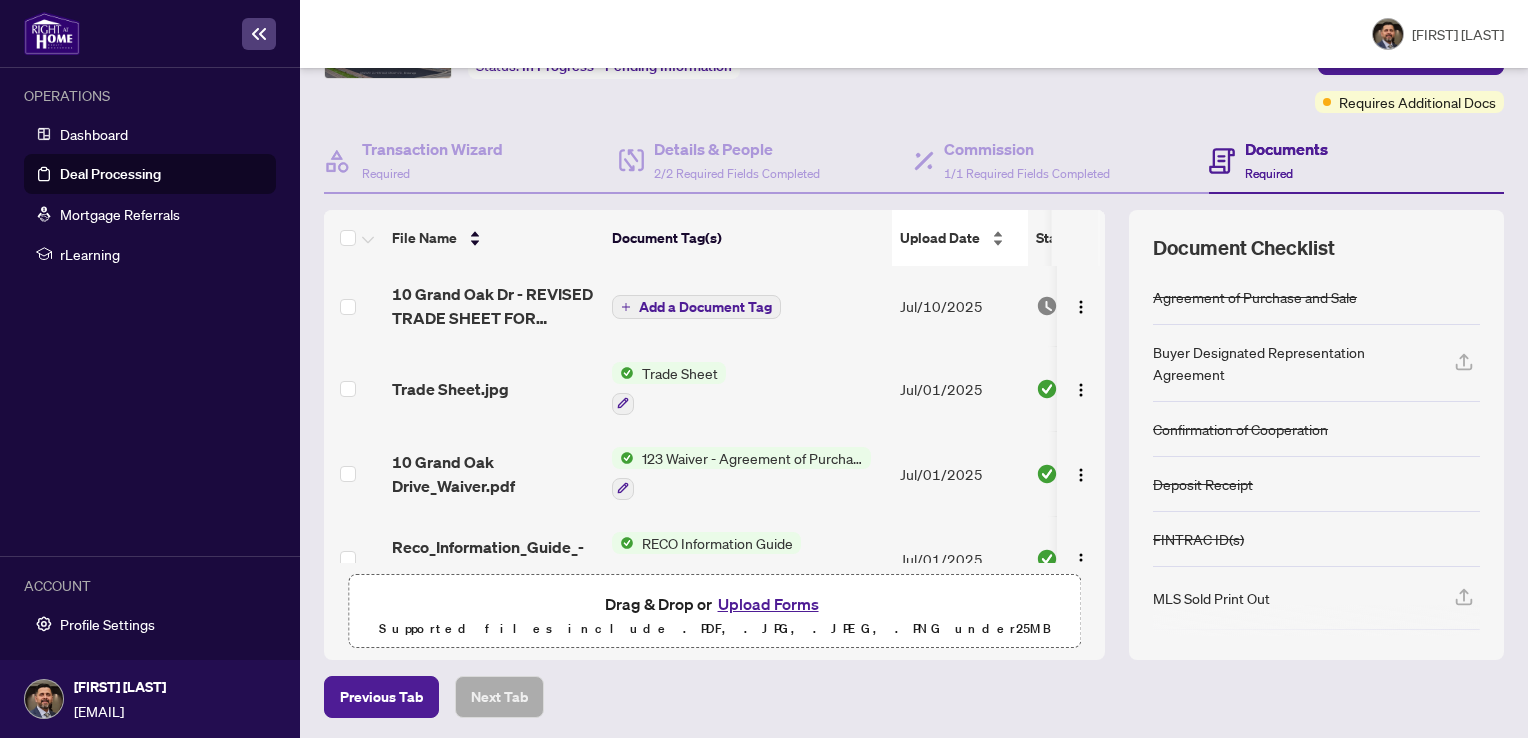 click on "Upload Date" at bounding box center (960, 238) 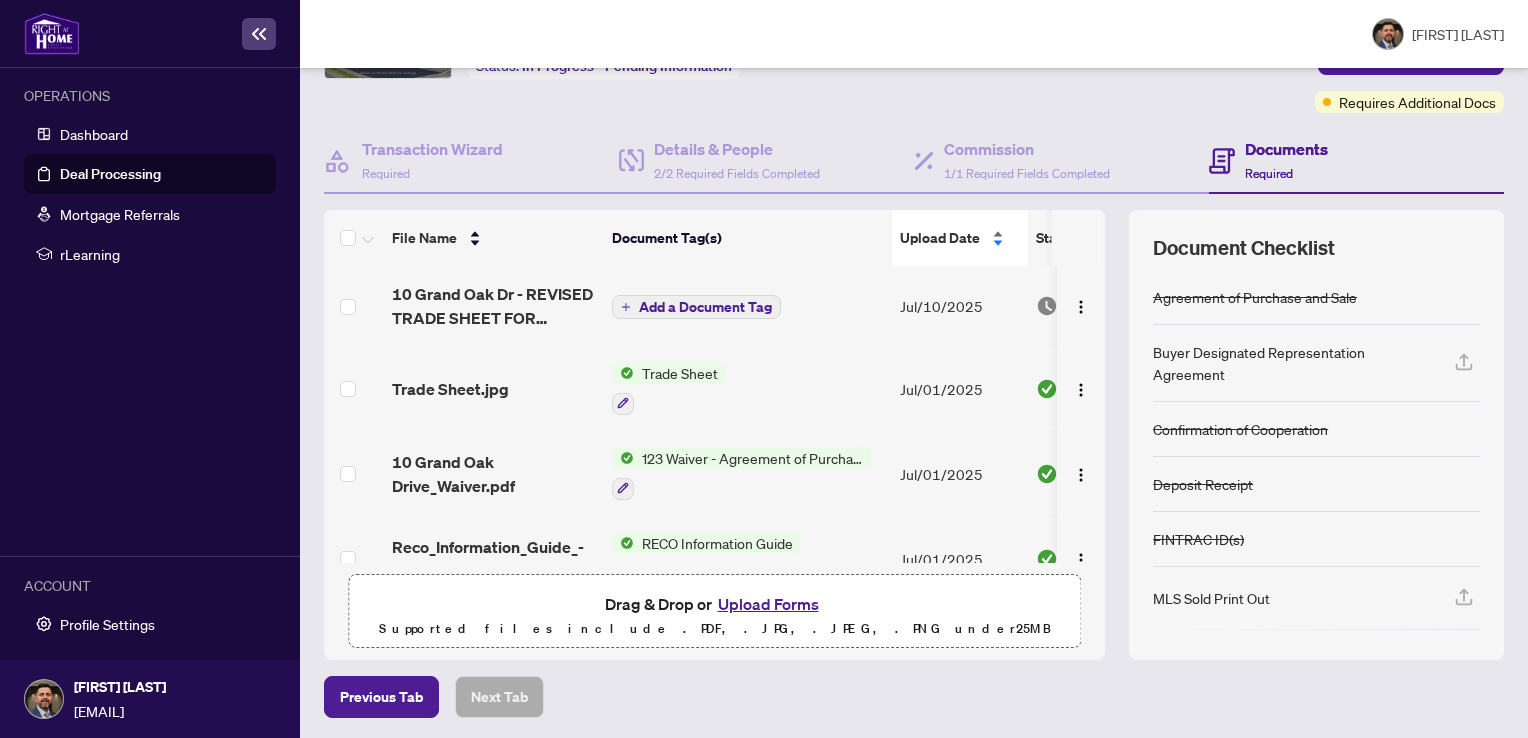 click on "Upload Date" at bounding box center [960, 238] 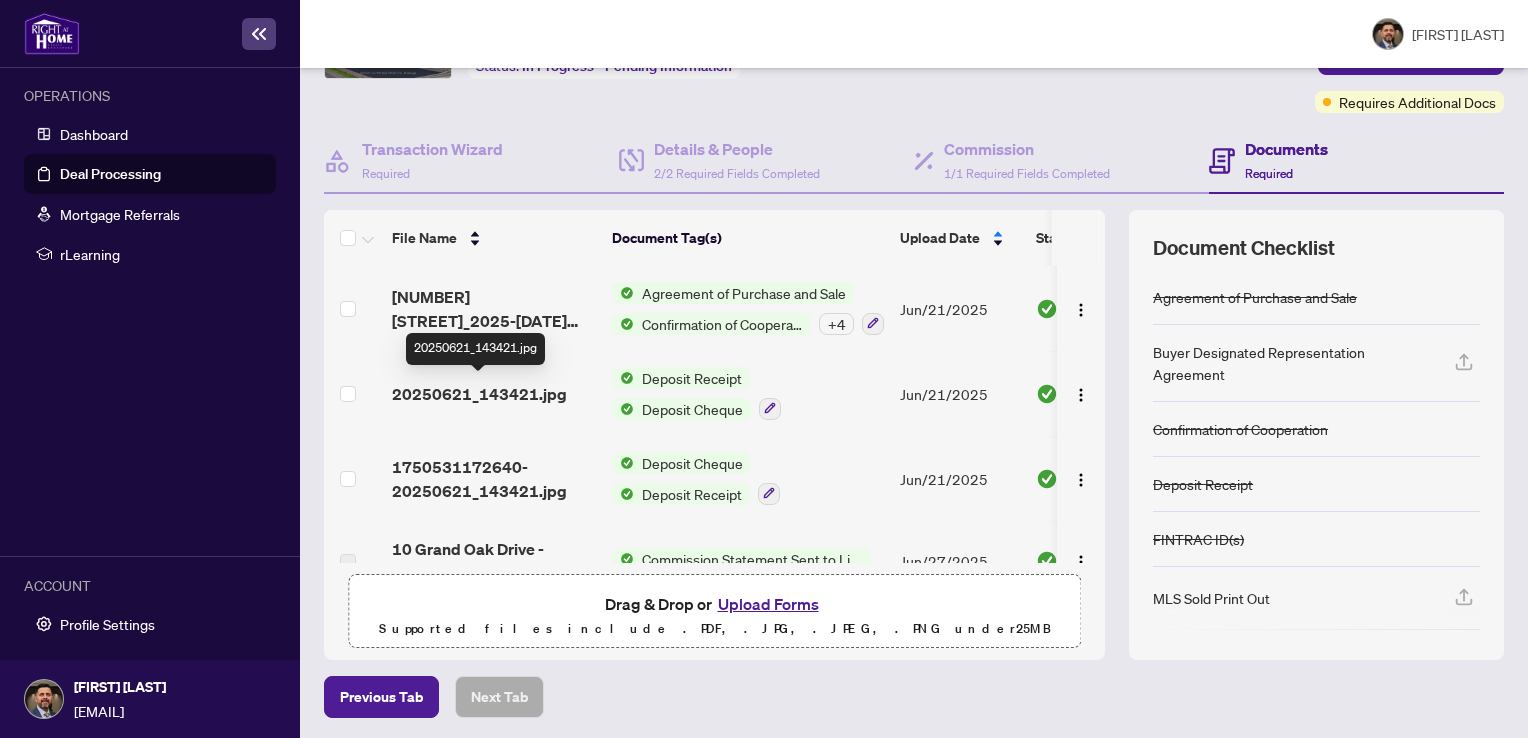click on "20250621_143421.jpg" at bounding box center (479, 394) 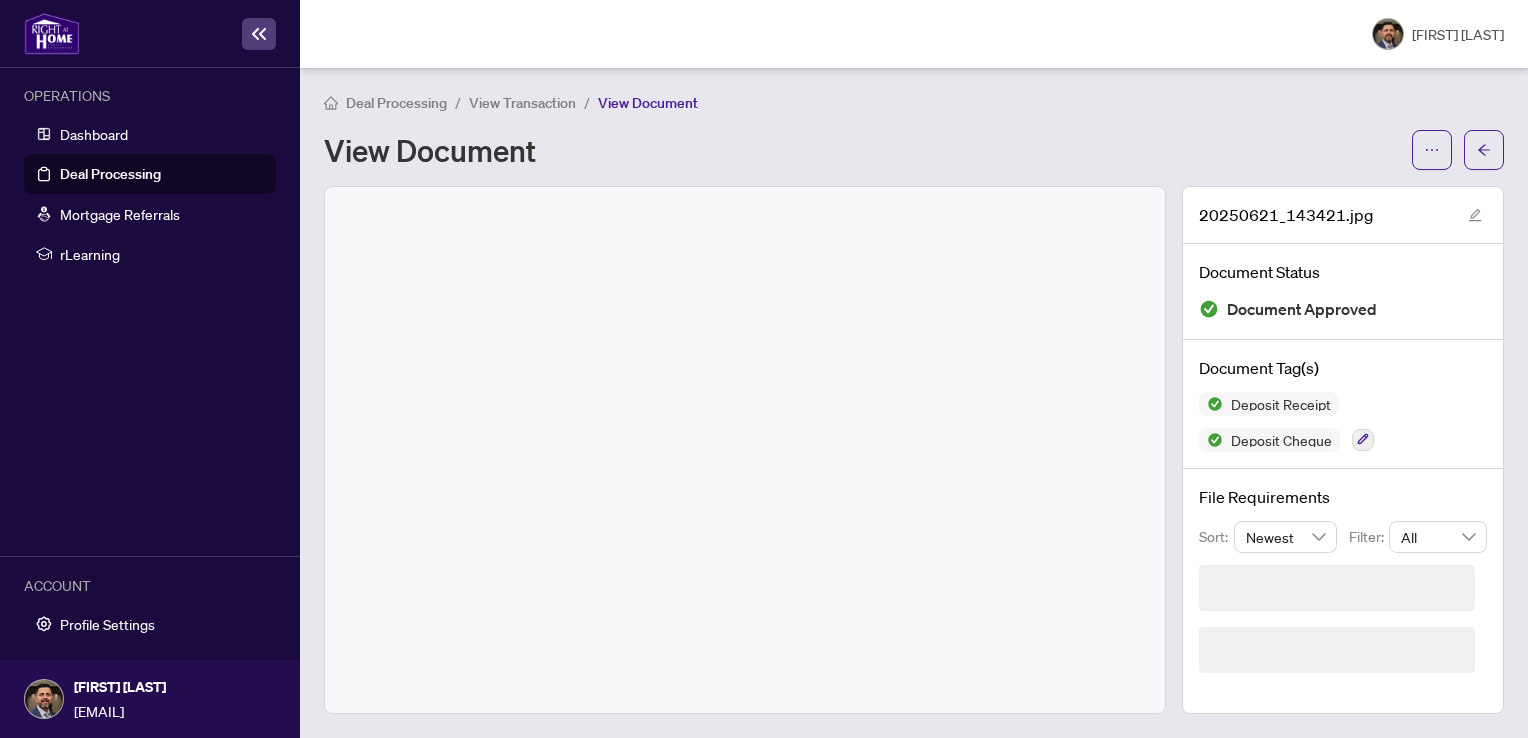 scroll, scrollTop: 0, scrollLeft: 0, axis: both 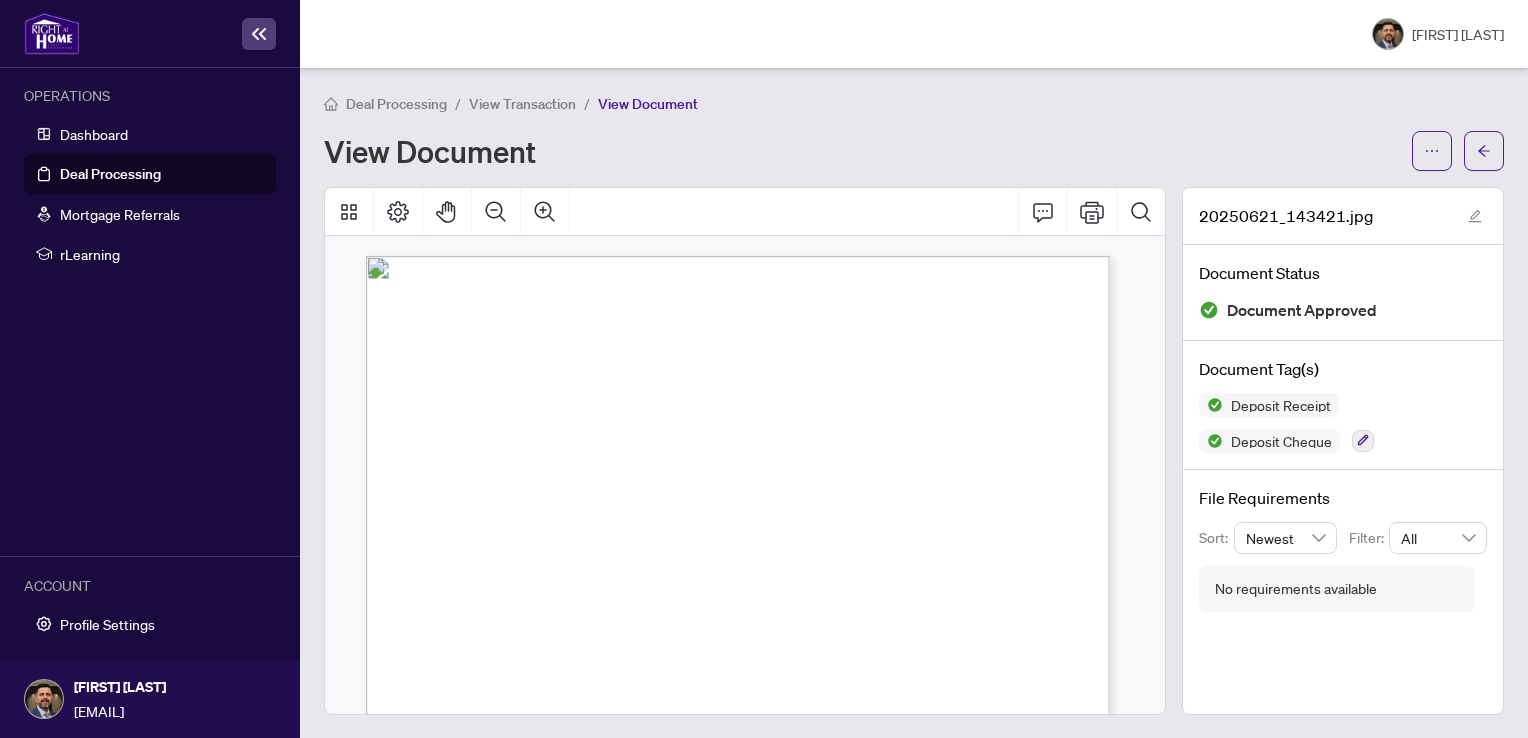 click at bounding box center (831, 913) 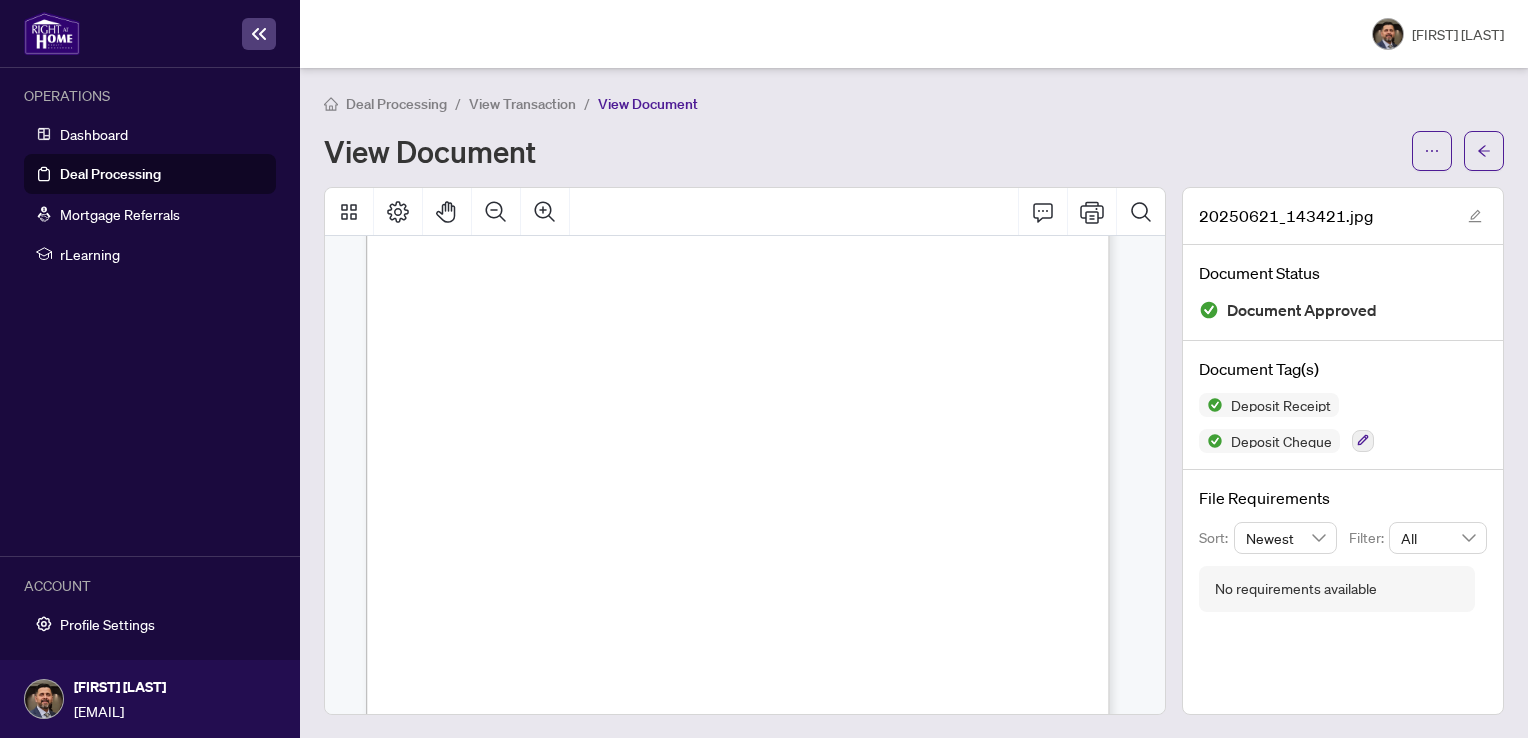 scroll, scrollTop: 172, scrollLeft: 0, axis: vertical 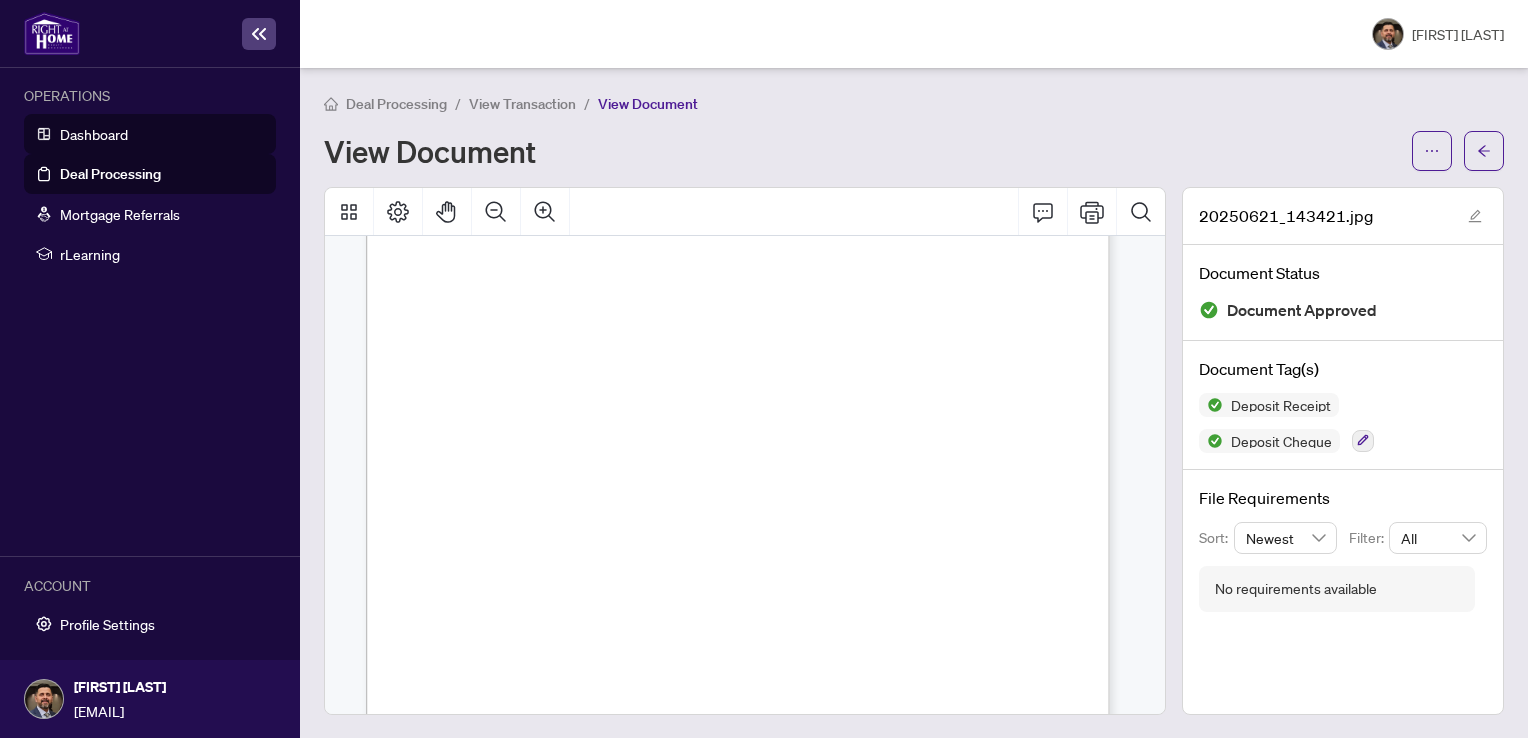 click on "Dashboard" at bounding box center (94, 134) 